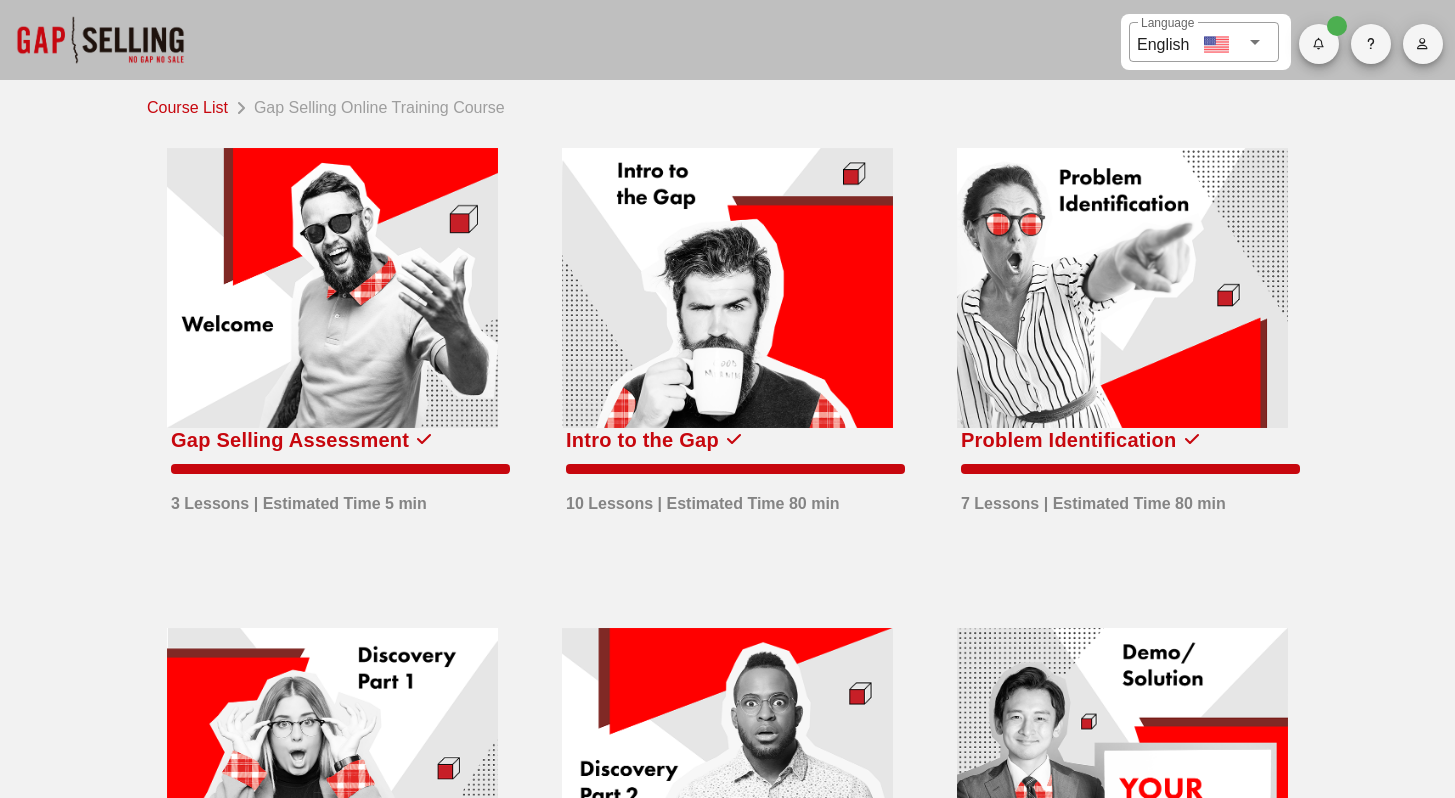 scroll, scrollTop: 0, scrollLeft: 0, axis: both 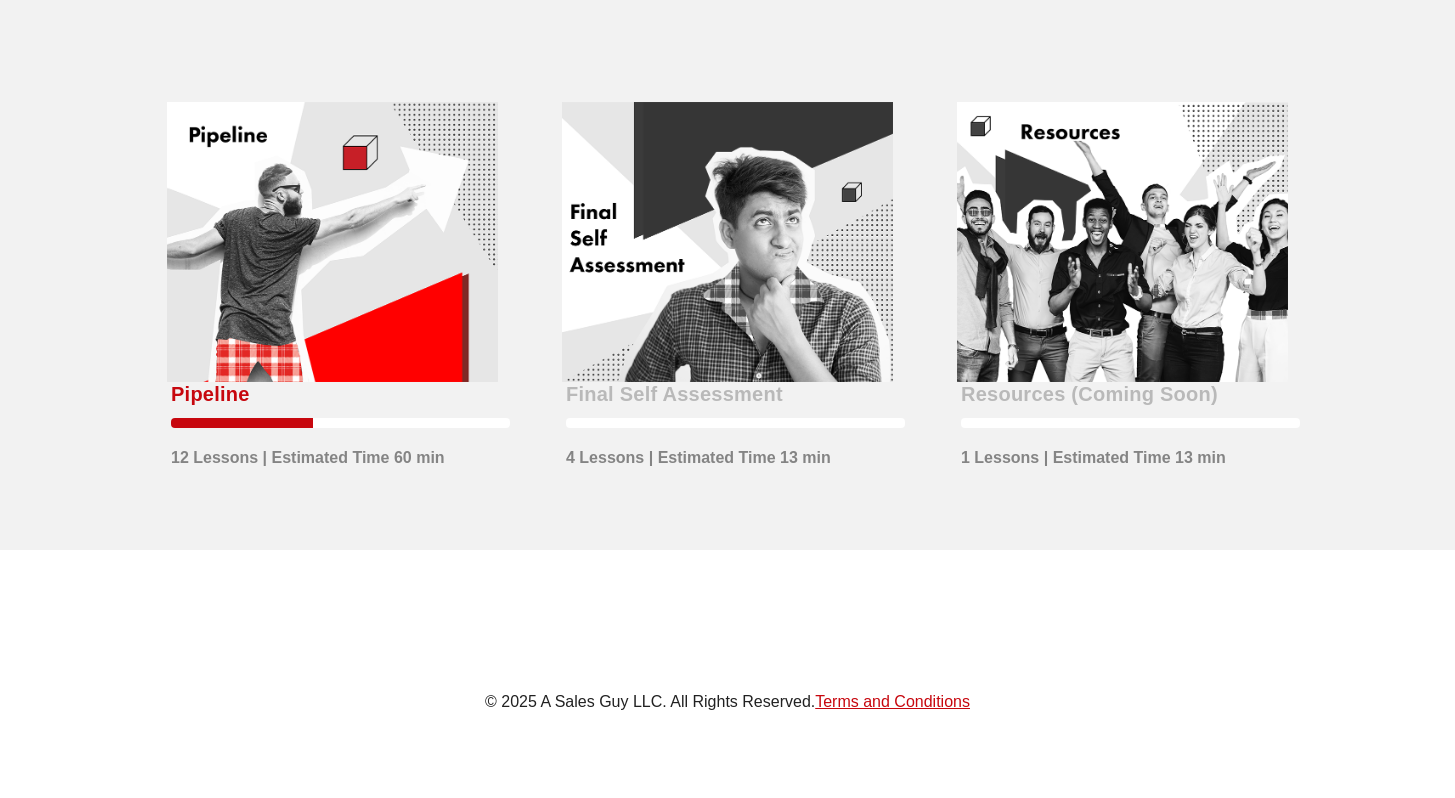 click at bounding box center (332, 242) 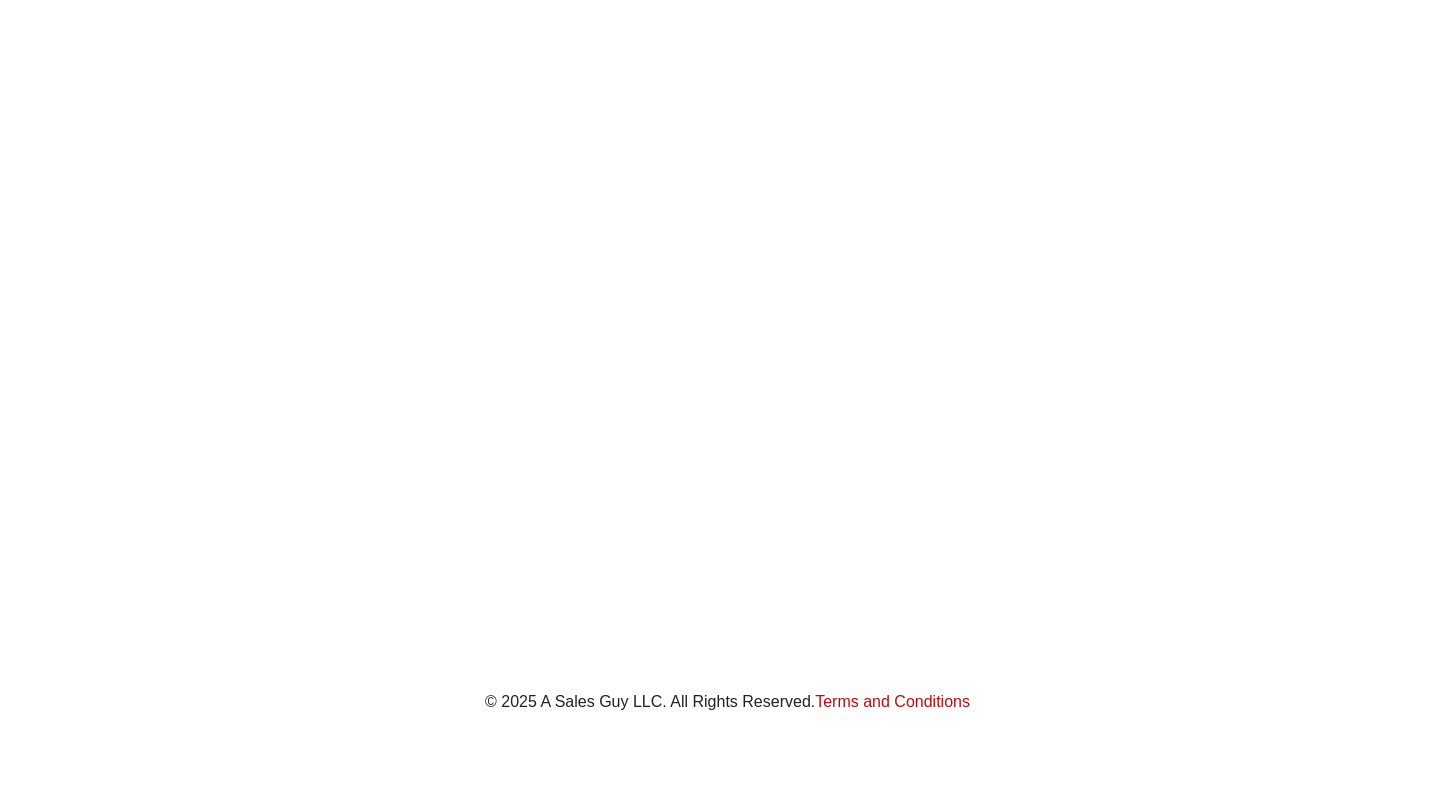 scroll, scrollTop: 0, scrollLeft: 0, axis: both 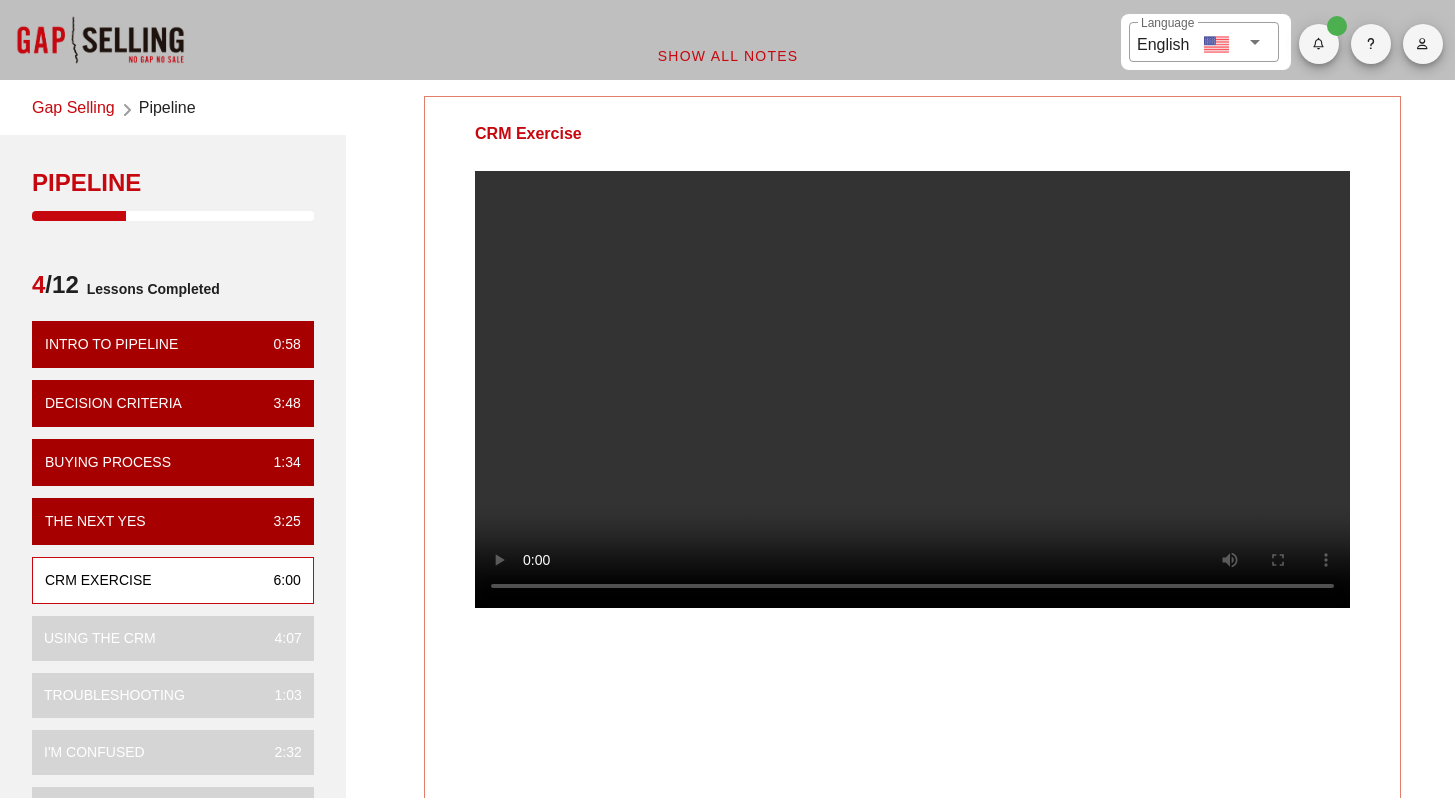 click at bounding box center [912, 389] 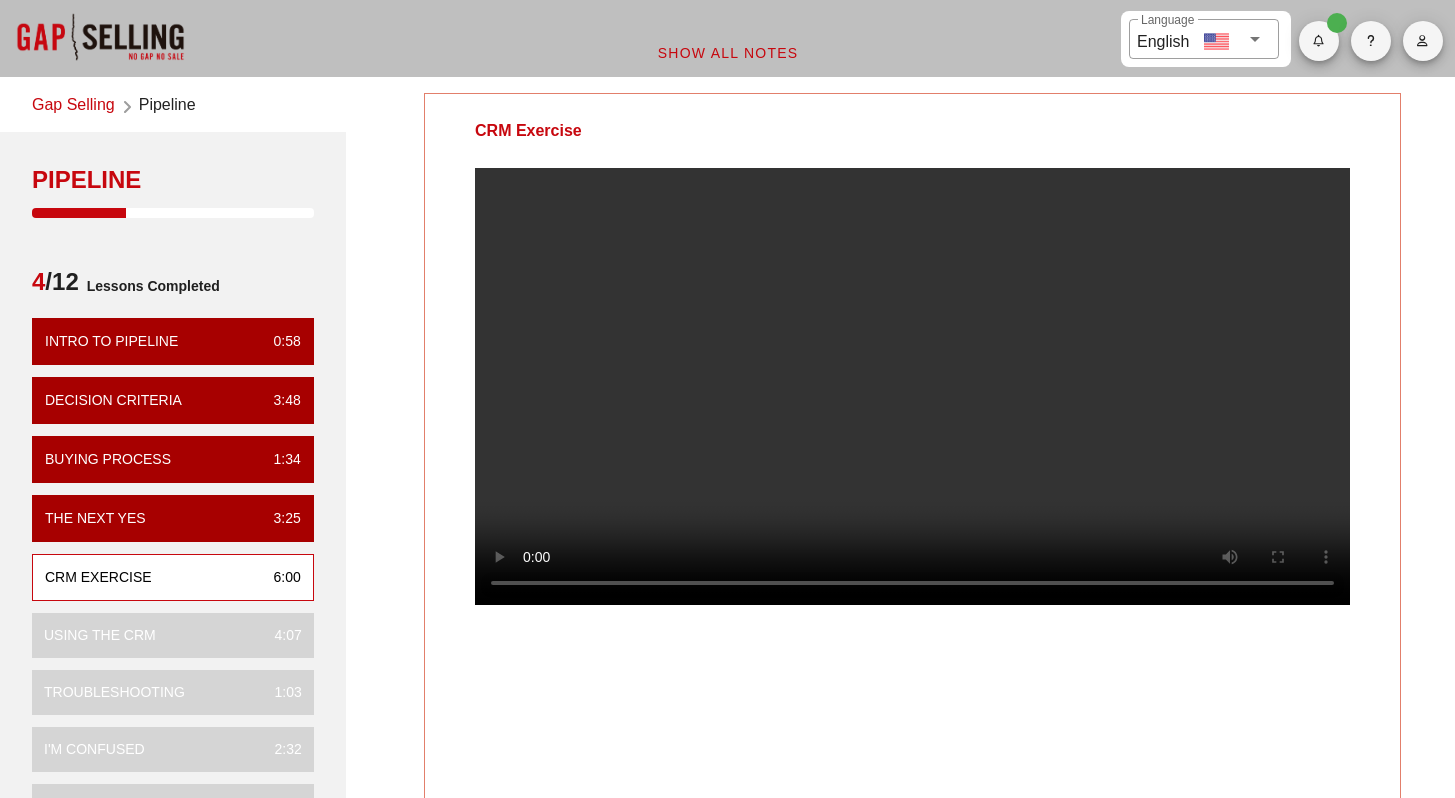 scroll, scrollTop: 4, scrollLeft: 0, axis: vertical 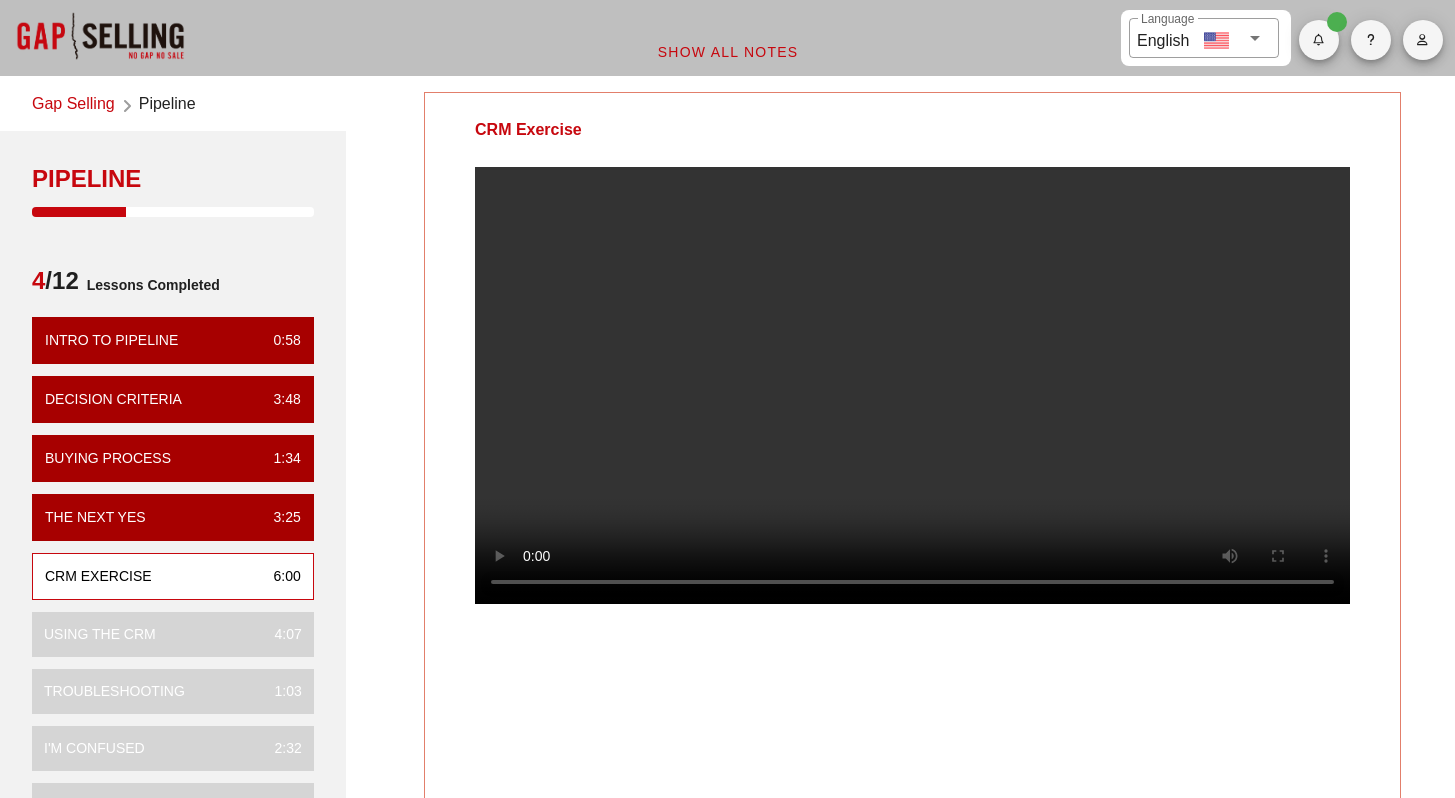 click at bounding box center [912, 385] 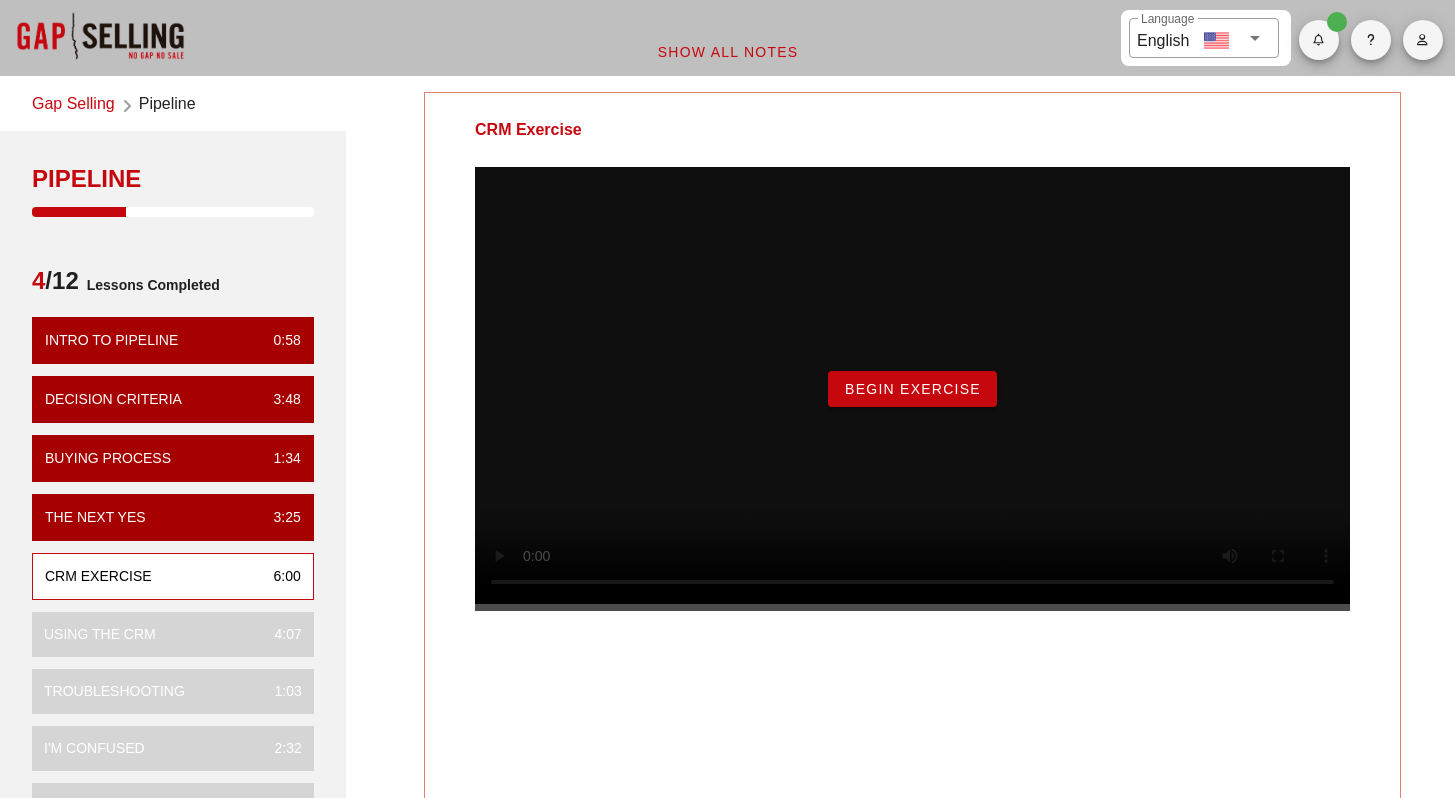 click on "Begin Exercise" at bounding box center [912, 389] 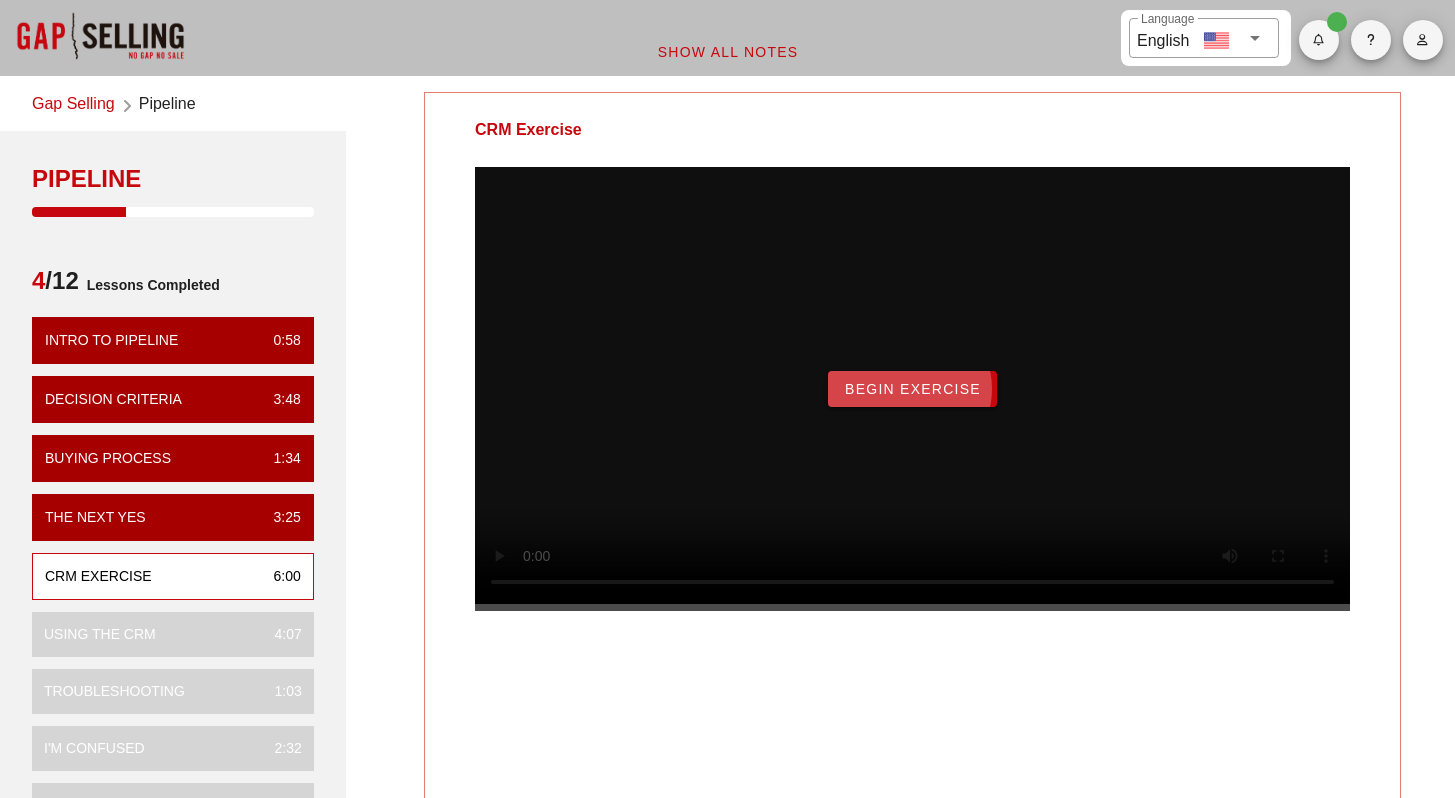 click on "Begin Exercise" at bounding box center [912, 389] 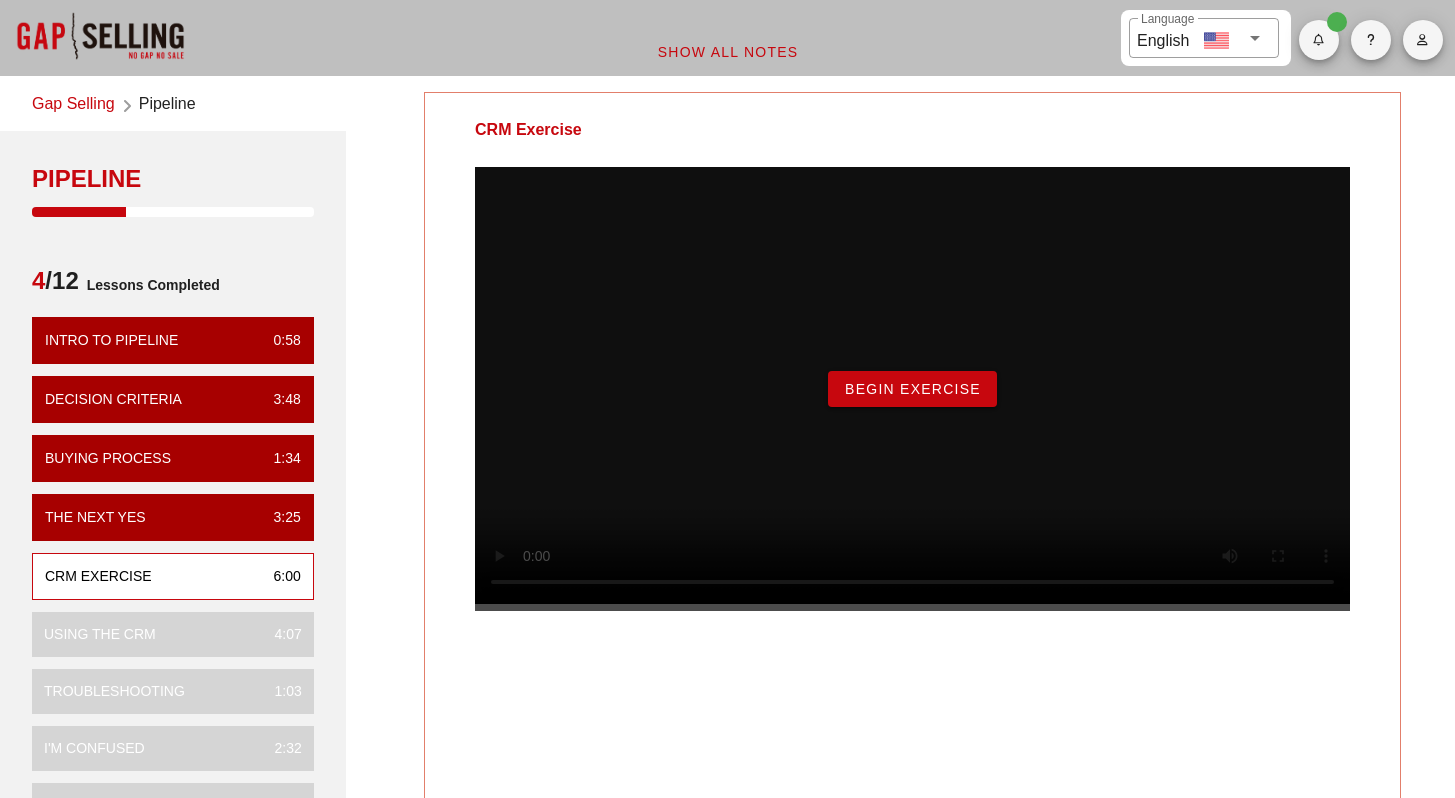 scroll, scrollTop: 0, scrollLeft: 0, axis: both 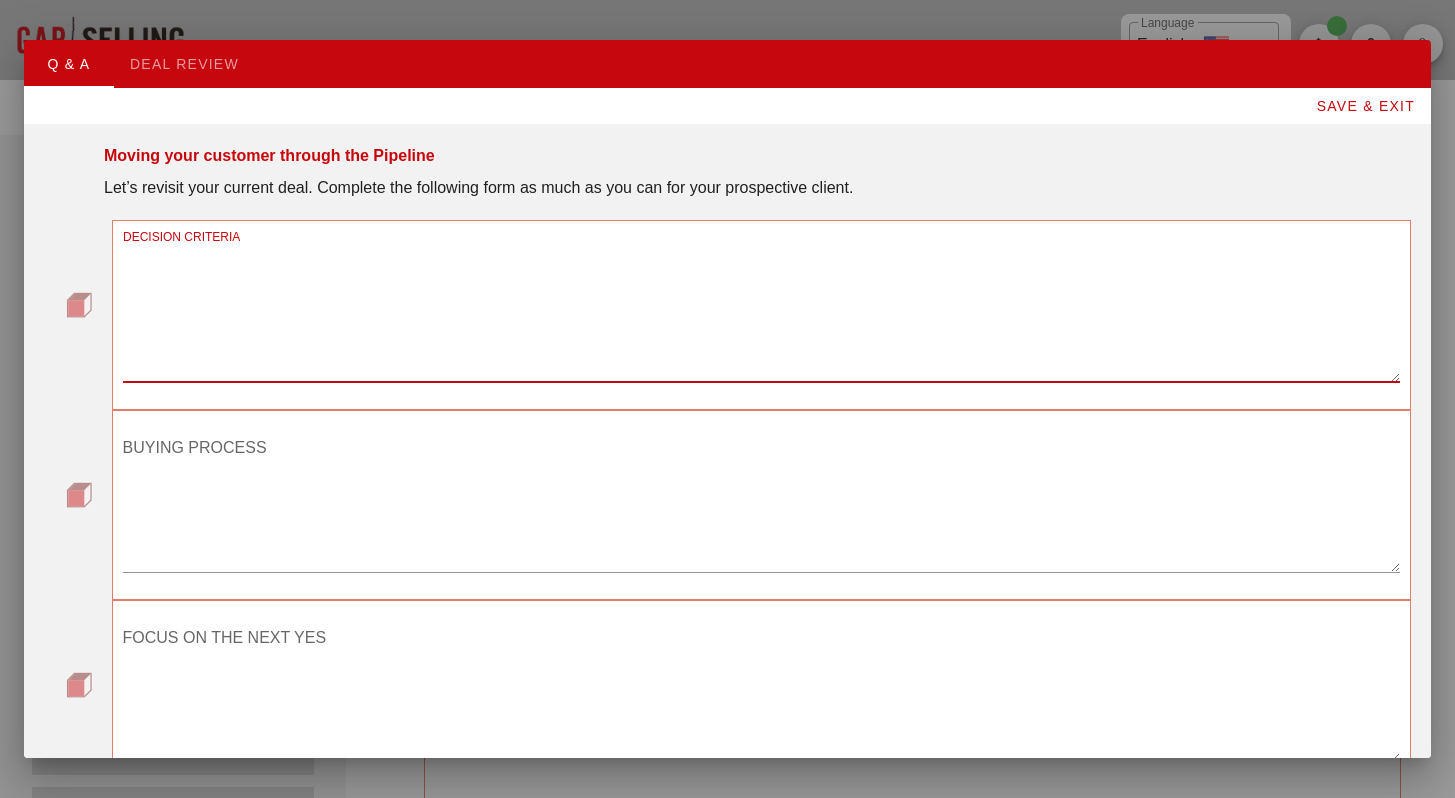 click on "DECISION CRITERIA" at bounding box center (761, 312) 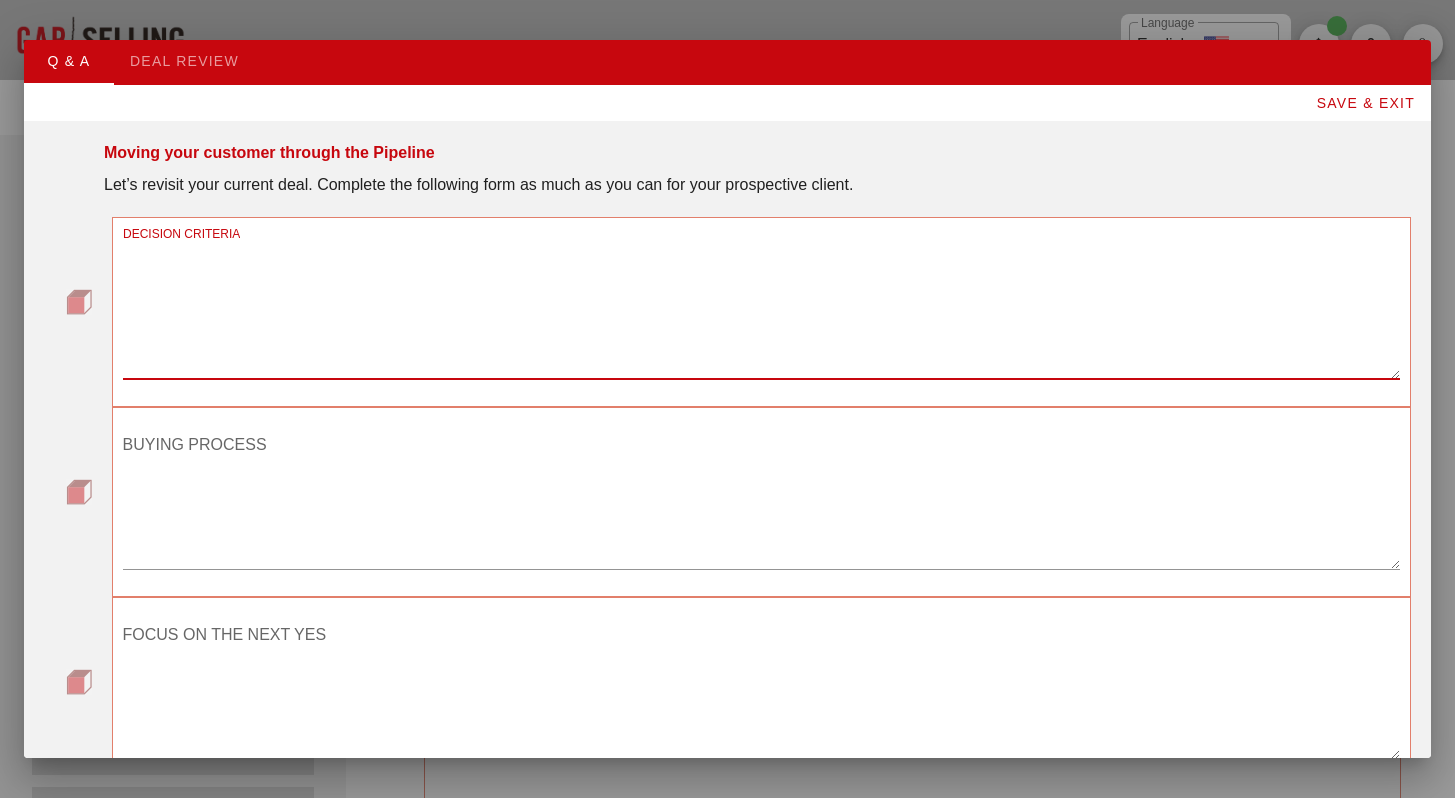 scroll, scrollTop: 0, scrollLeft: 0, axis: both 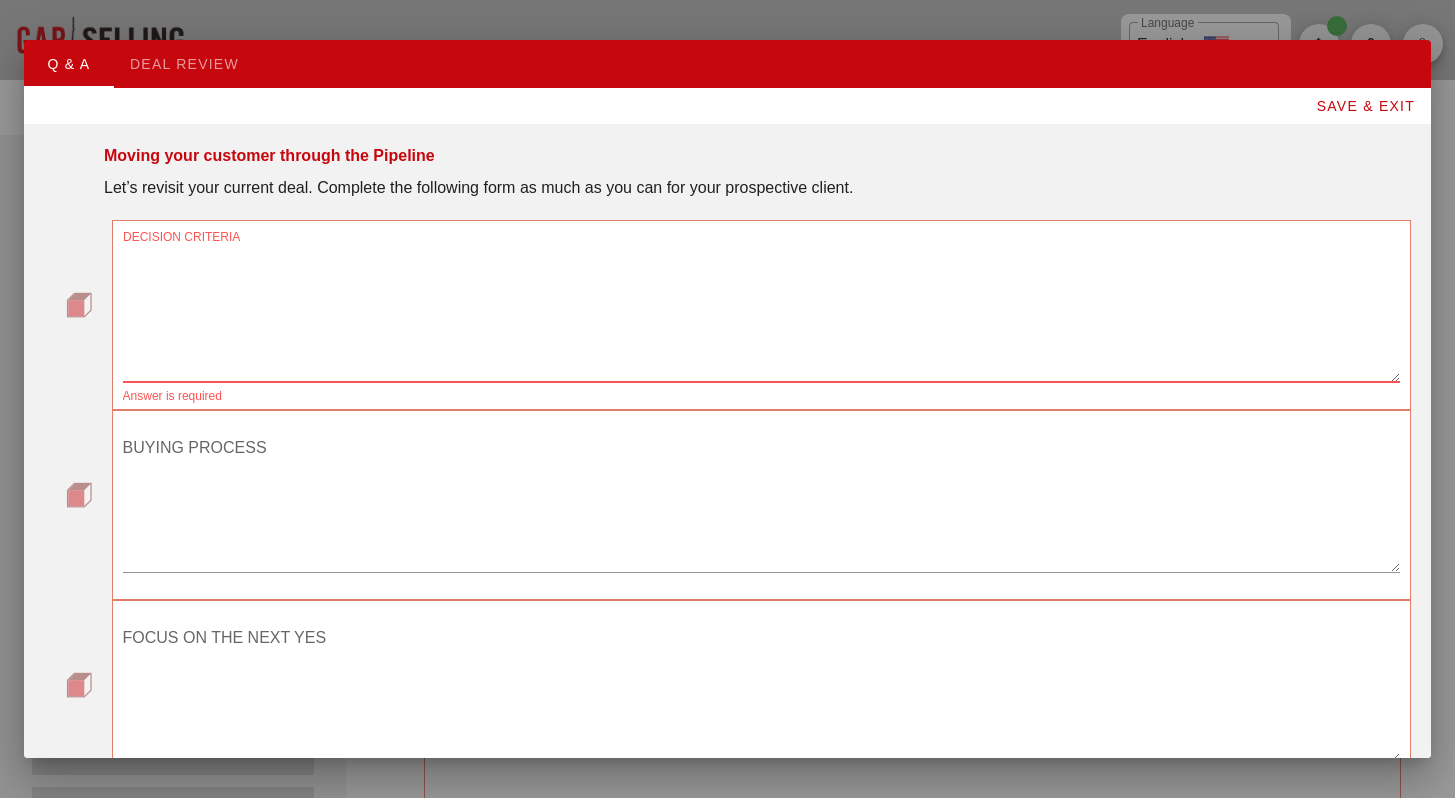 paste on "- Need for better B2B event management tools.
- Interest in filtered targeting for client acquisition.
- Challenges with current conversion rates.
- Desire to improve website traffic quality.
- Importance of data integration with Dynamics 365 CRM.
- Open to trial licenses for data quality evaluation." 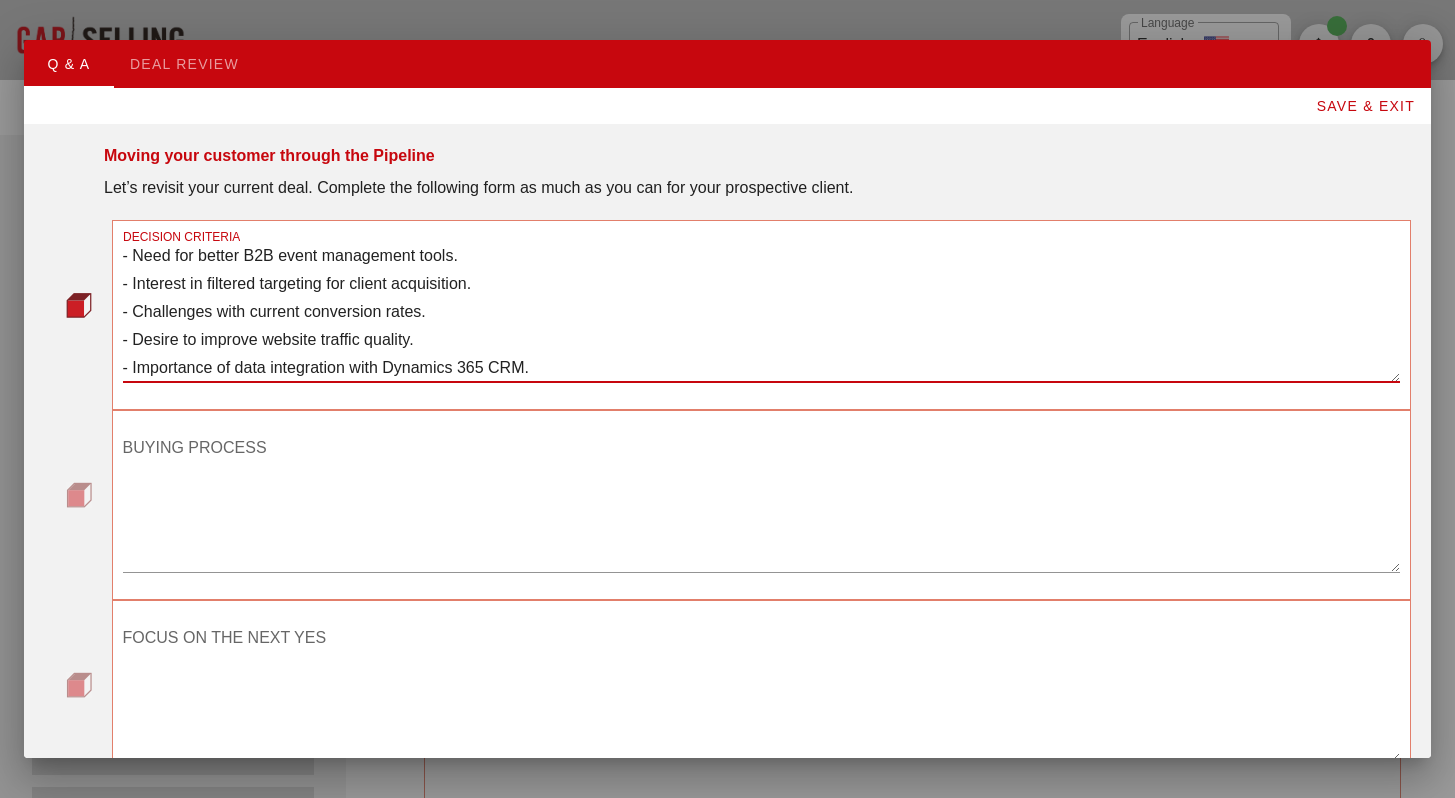 scroll, scrollTop: 24, scrollLeft: 0, axis: vertical 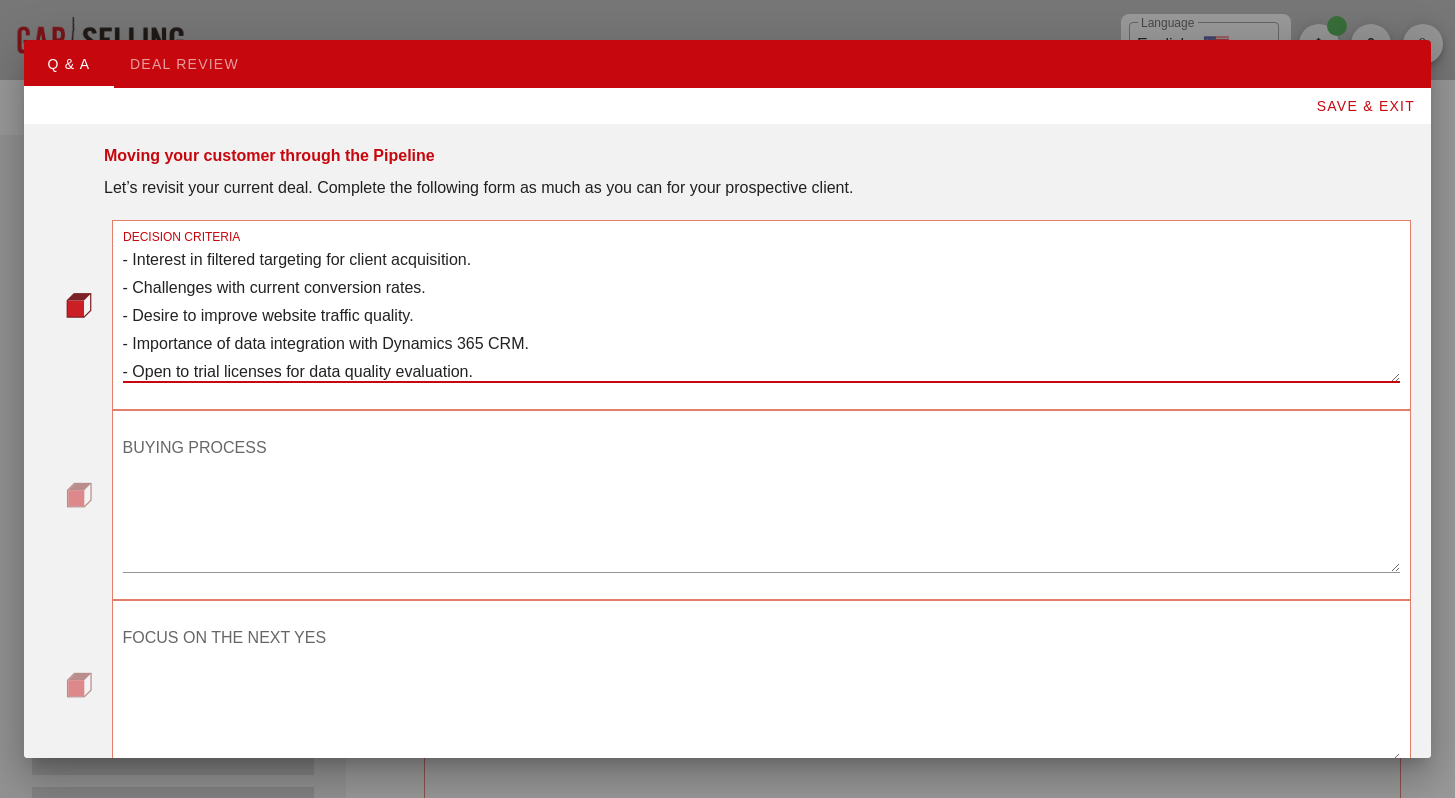 paste on "Decision Criteria:
[DATE]: - Increase conversion rate from 3% to 5-6%.
- Filter data for significant business milestones as sales hooks.
- Integrate with Dynamics 365 CRM effortlessly.
- Enhance low conversion rates from website traffic.
- Access tools for detailed market targeting and lead quality.
- Evaluate with trial licenses and credit-based offers" 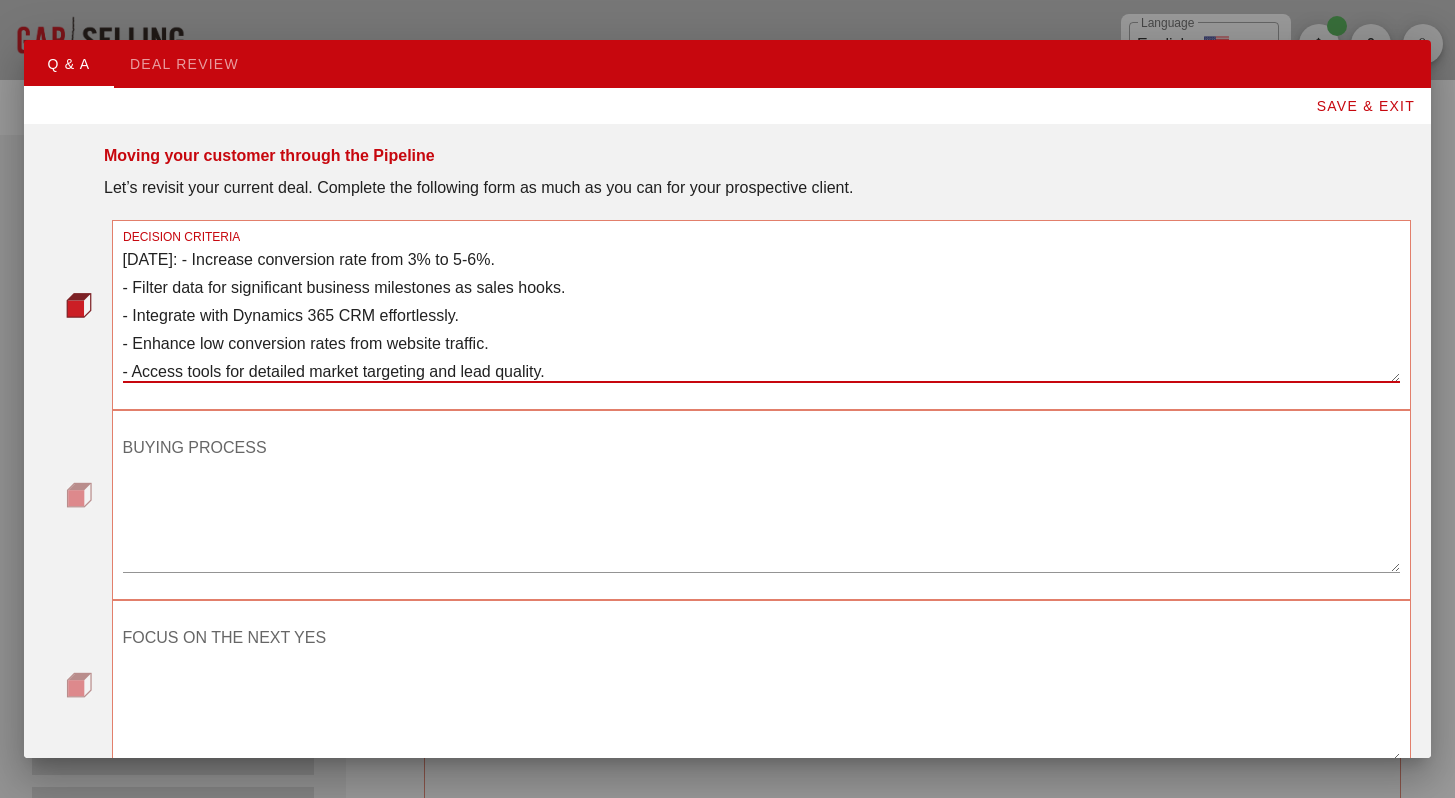 scroll, scrollTop: 52, scrollLeft: 0, axis: vertical 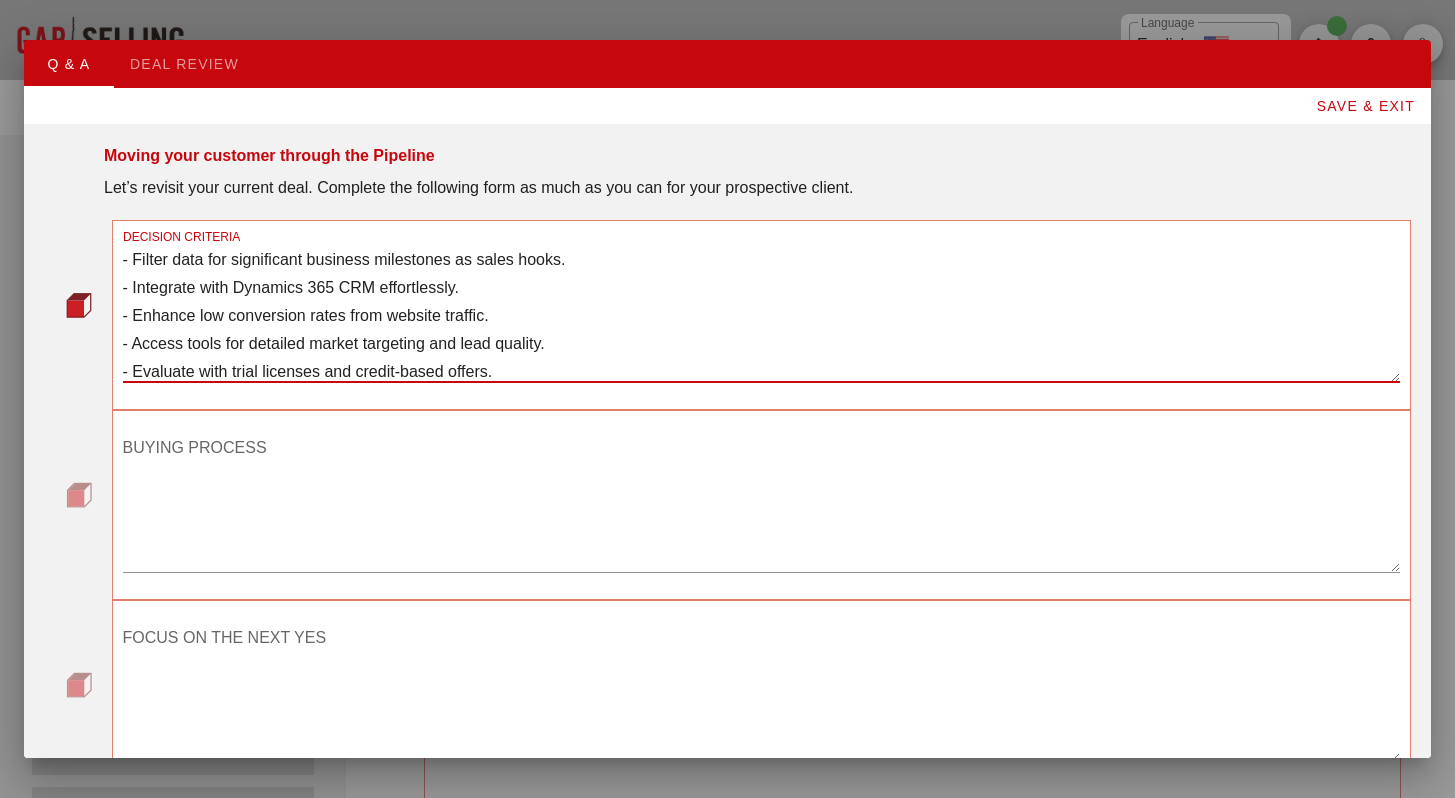 type on "Decision Criteria:
[DATE]: - Increase conversion rate from 3% to 5-6%.
- Filter data for significant business milestones as sales hooks.
- Integrate with Dynamics 365 CRM effortlessly.
- Enhance low conversion rates from website traffic.
- Access tools for detailed market targeting and lead quality.
- Evaluate with trial licenses and credit-based offers." 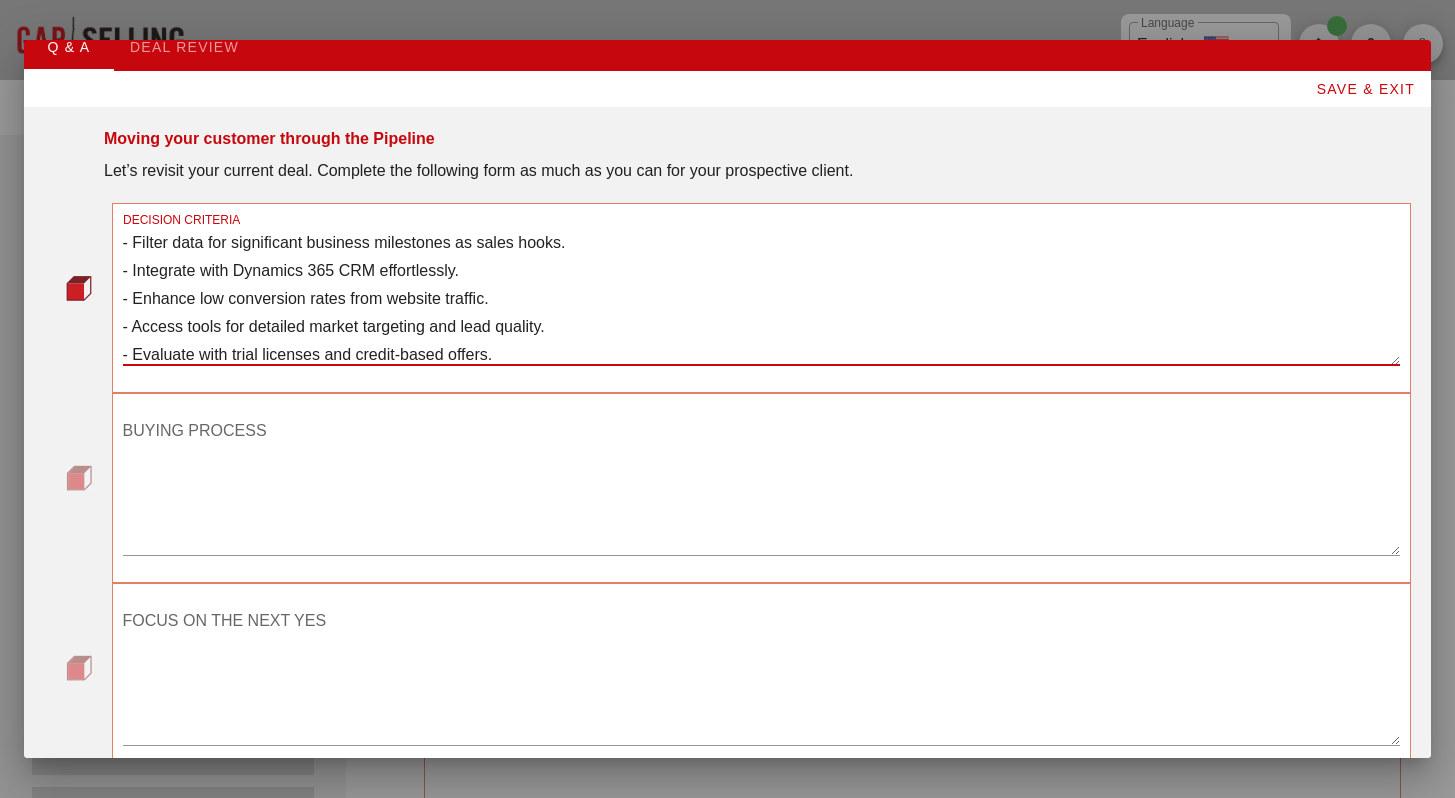 scroll, scrollTop: 37, scrollLeft: 0, axis: vertical 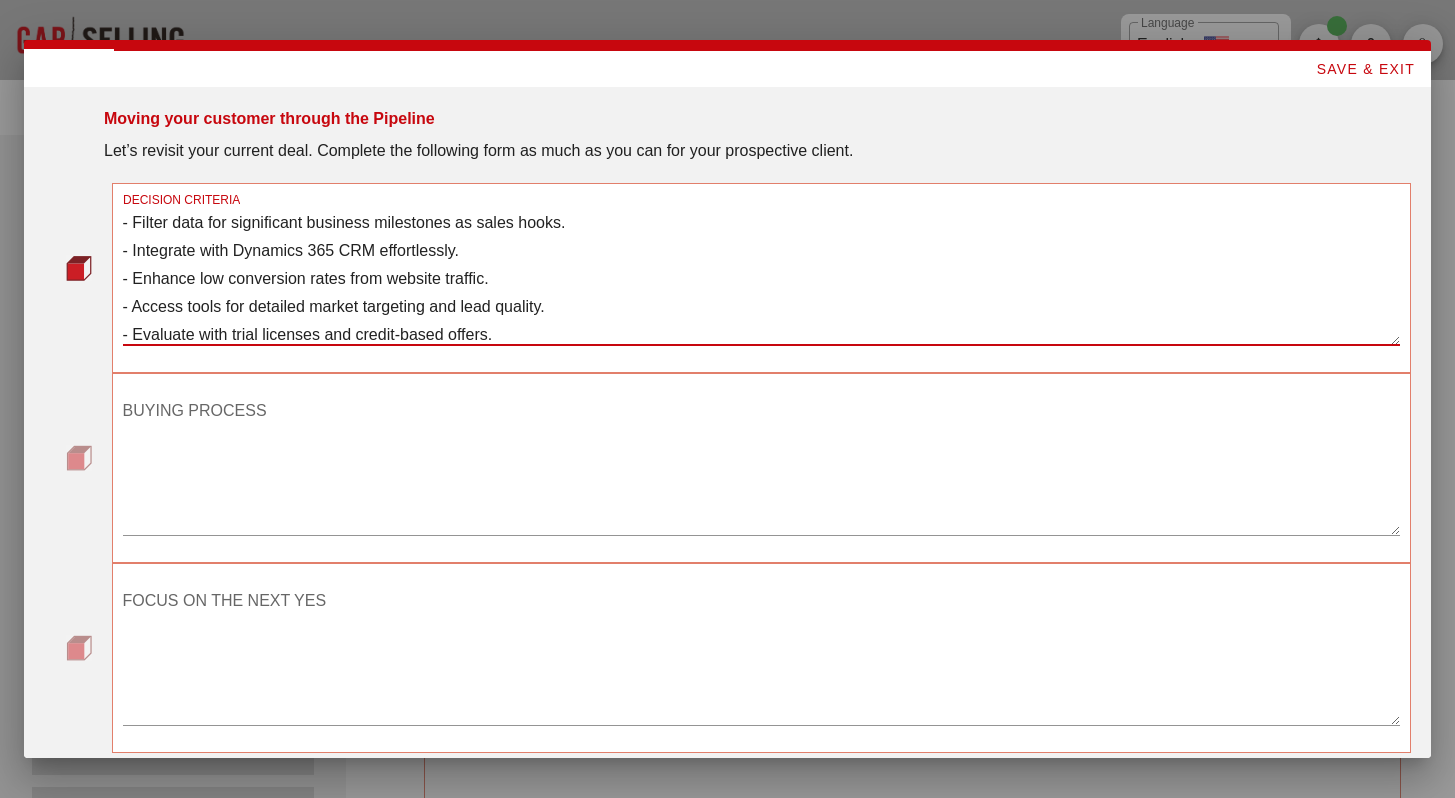 click on "FOCUS ON THE NEXT YES" at bounding box center [761, 655] 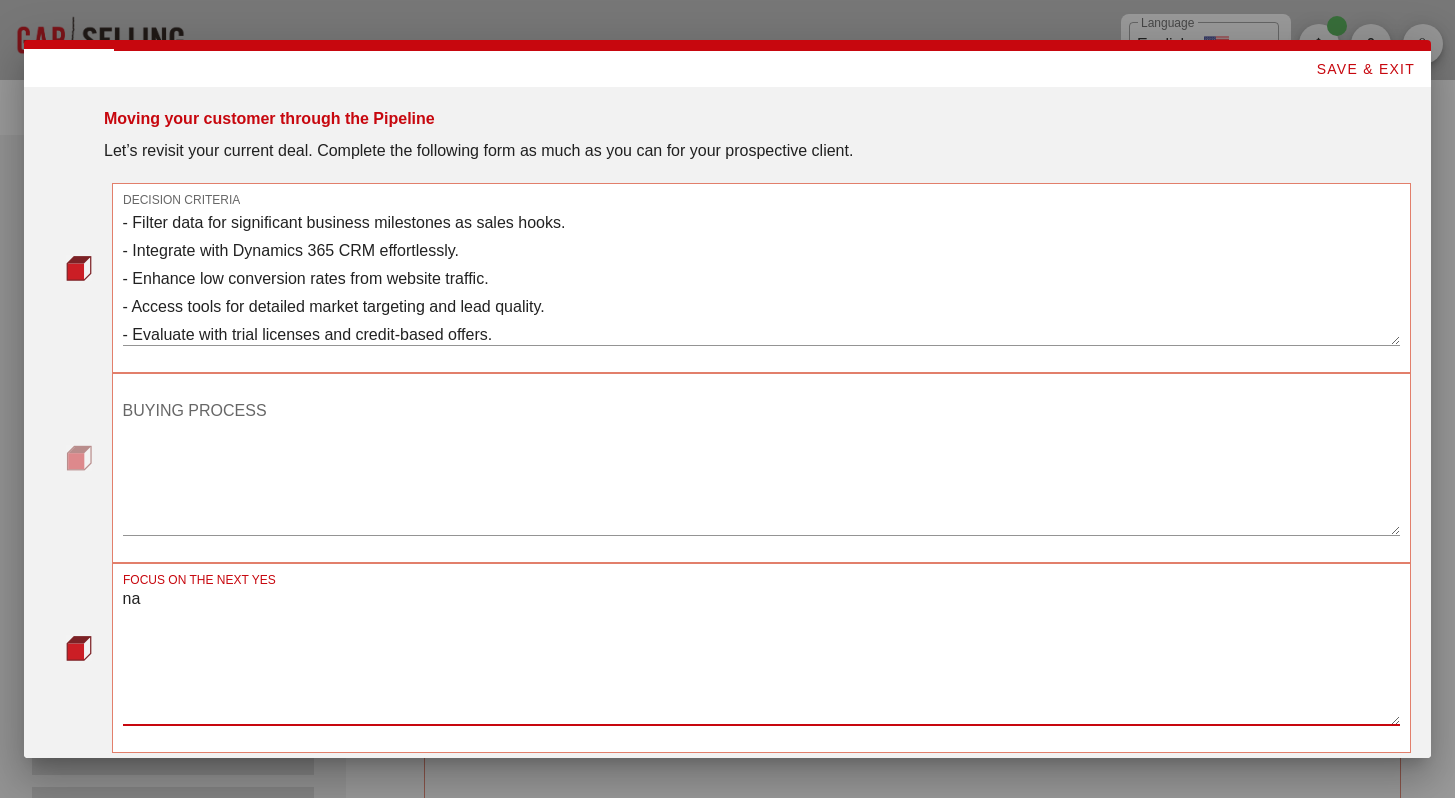 type on "na" 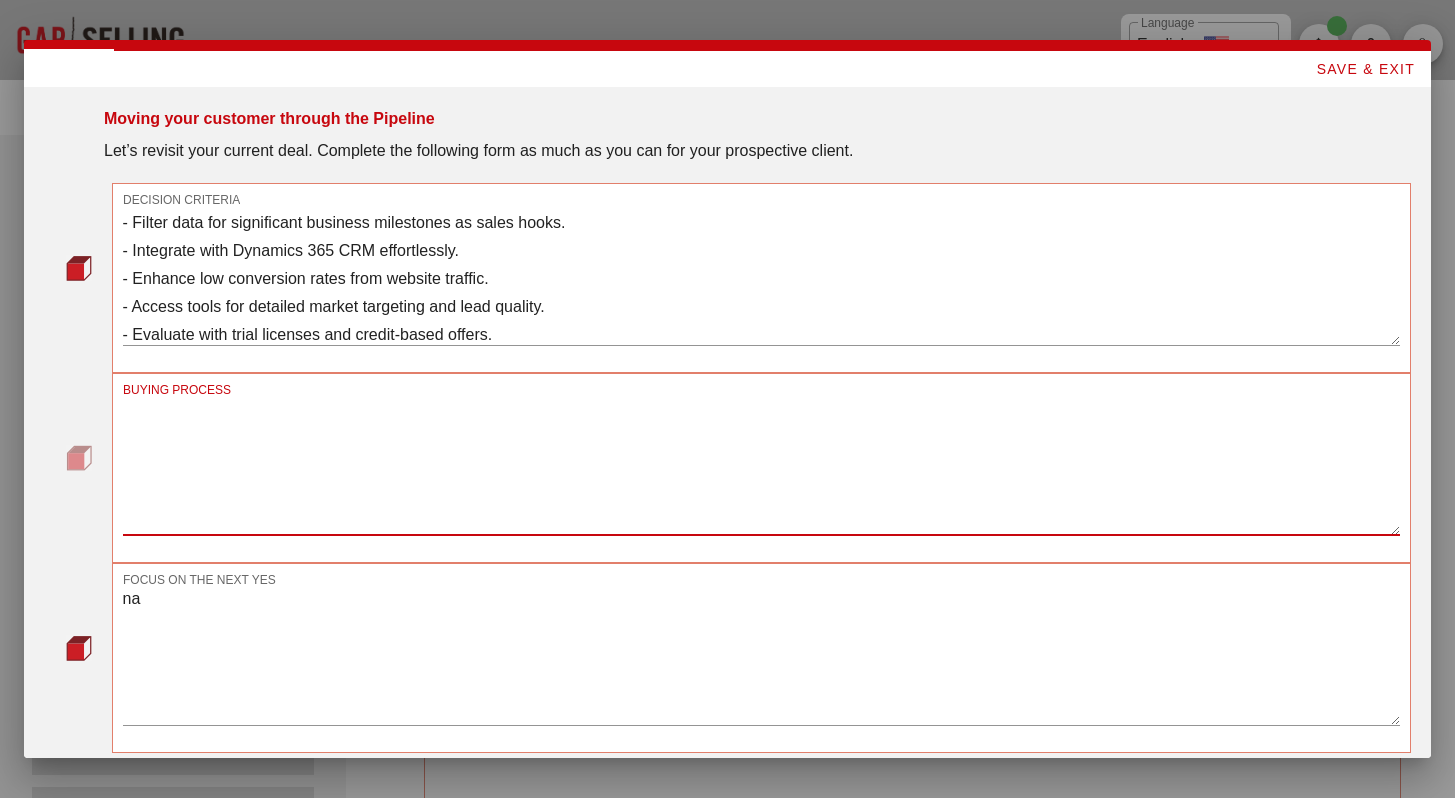 click on "BUYING PROCESS" at bounding box center (761, 465) 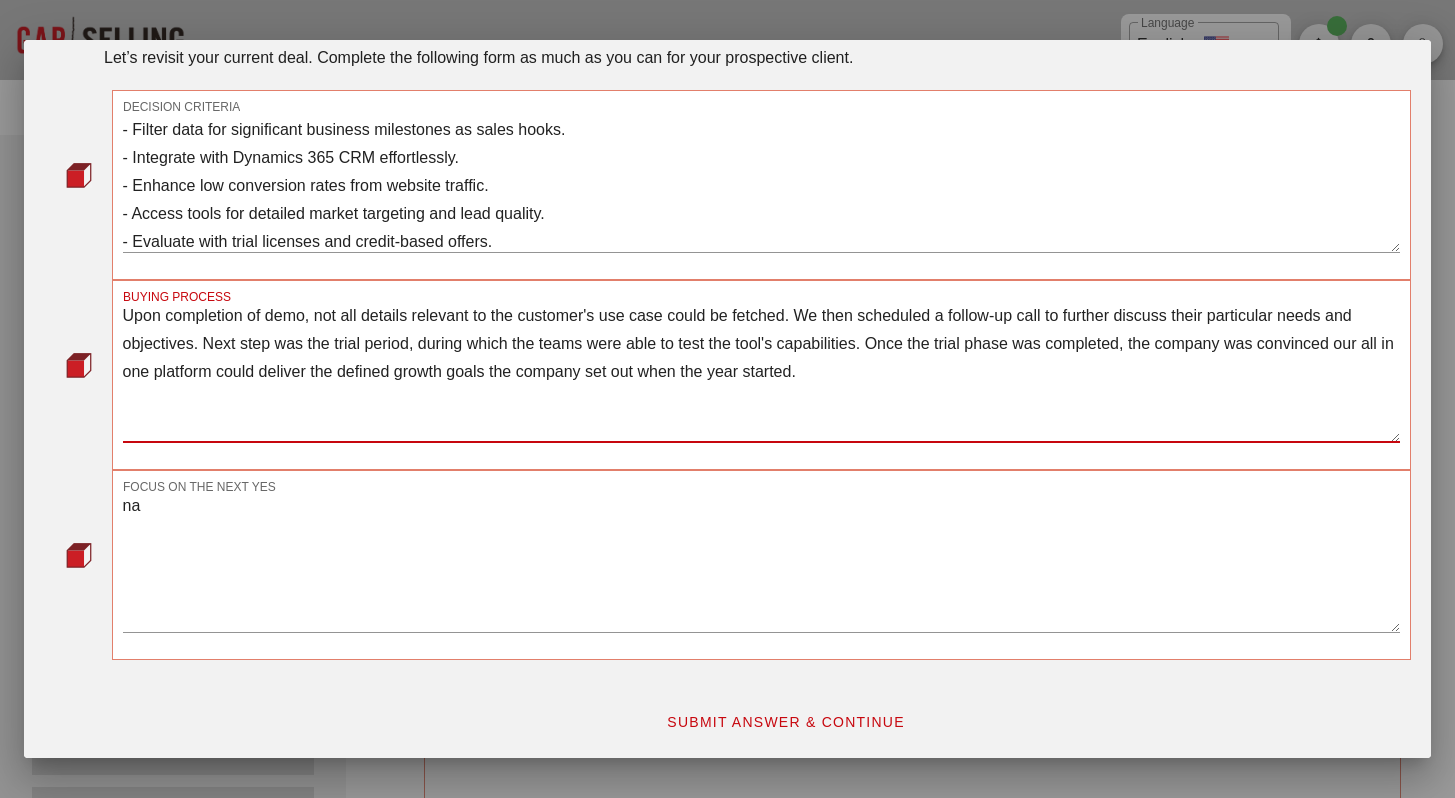 scroll, scrollTop: 132, scrollLeft: 0, axis: vertical 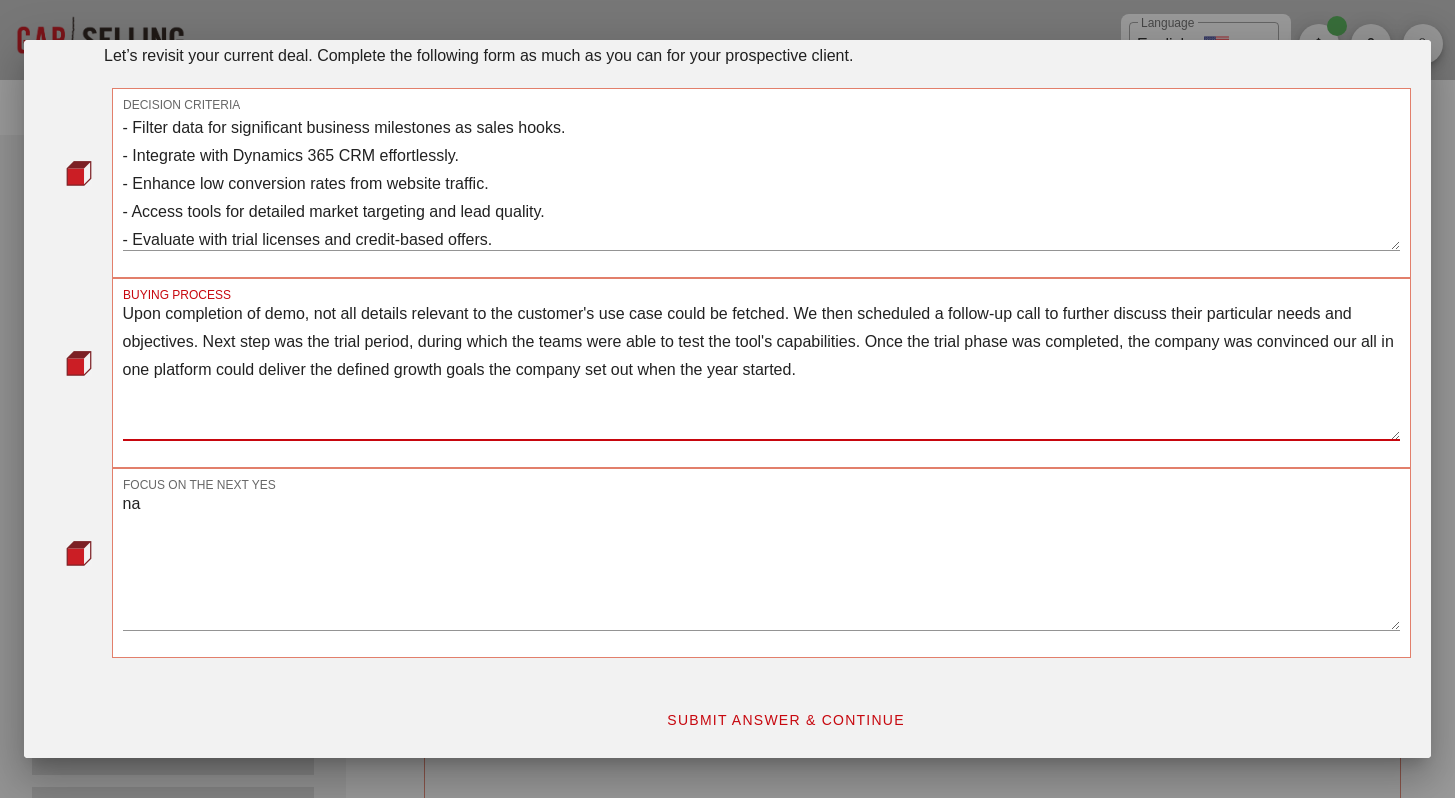 type on "Upon completion of demo, not all details relevant to the customer's use case could be fetched. We then scheduled a follow-up call to further discuss their particular needs and objectives. Next step was the trial period, during which the teams were able to test the tool's capabilities. Once the trial phase was completed, the company was convinced our all in one platform could deliver the defined growth goals the company set out when the year started." 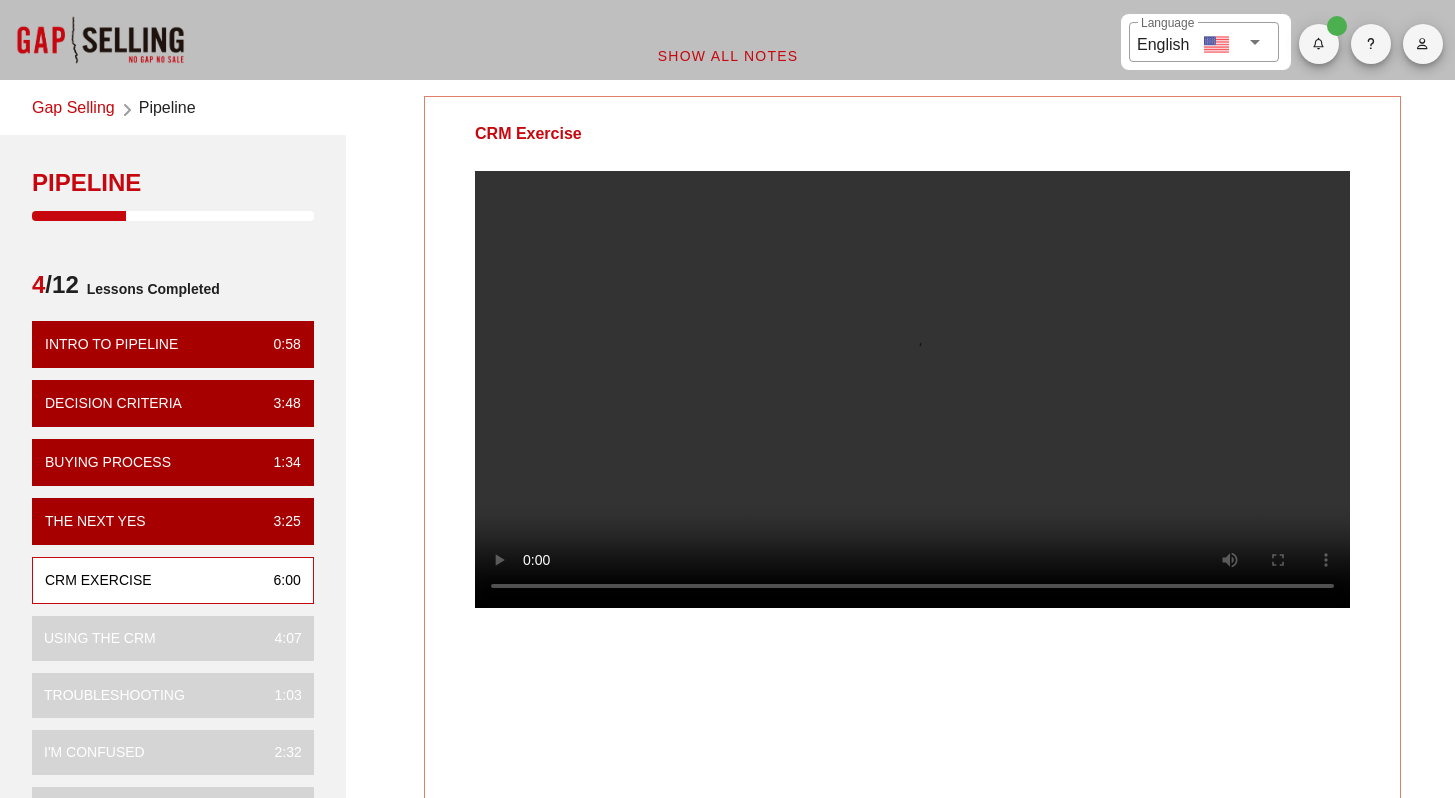 scroll, scrollTop: 0, scrollLeft: 0, axis: both 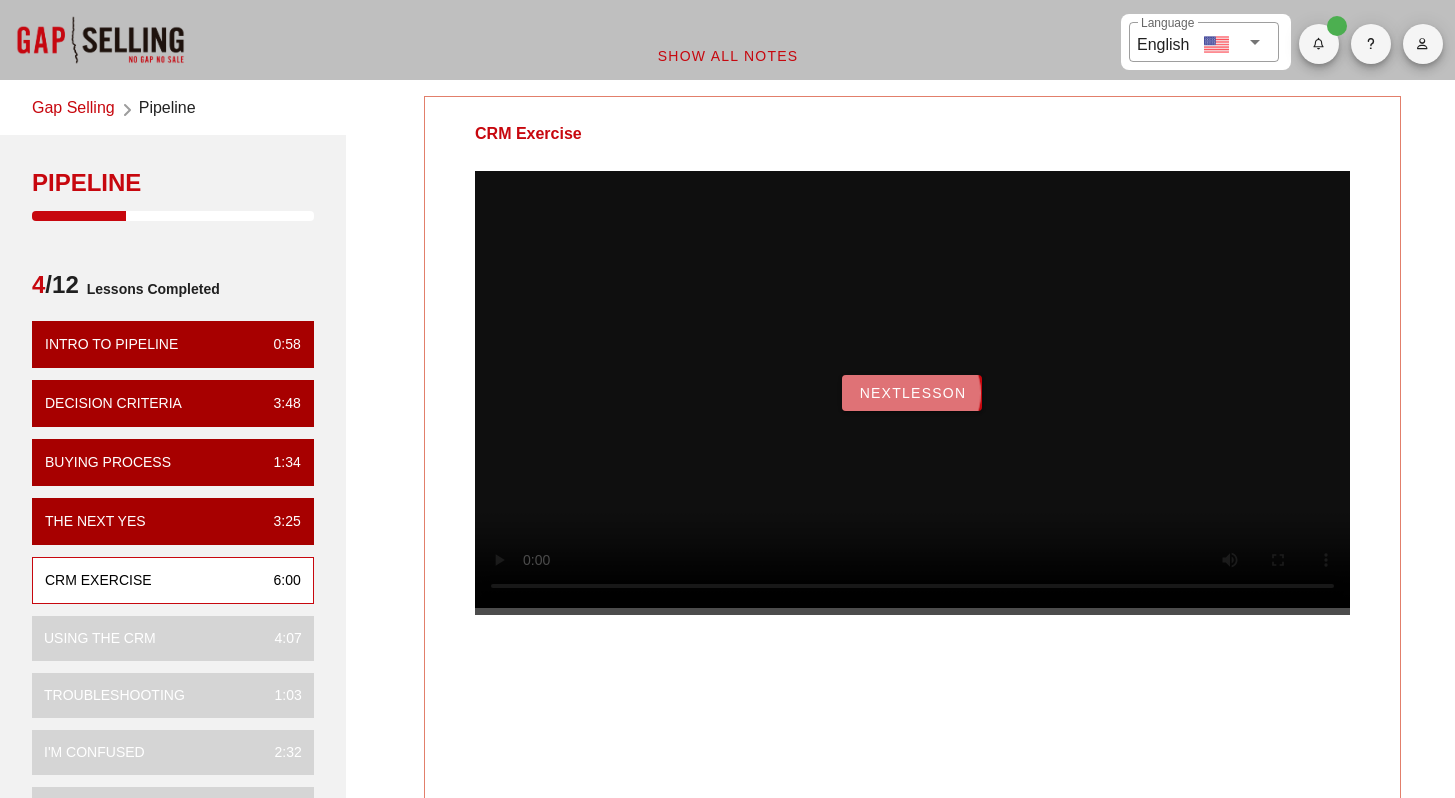 click on "NextLesson" at bounding box center (912, 393) 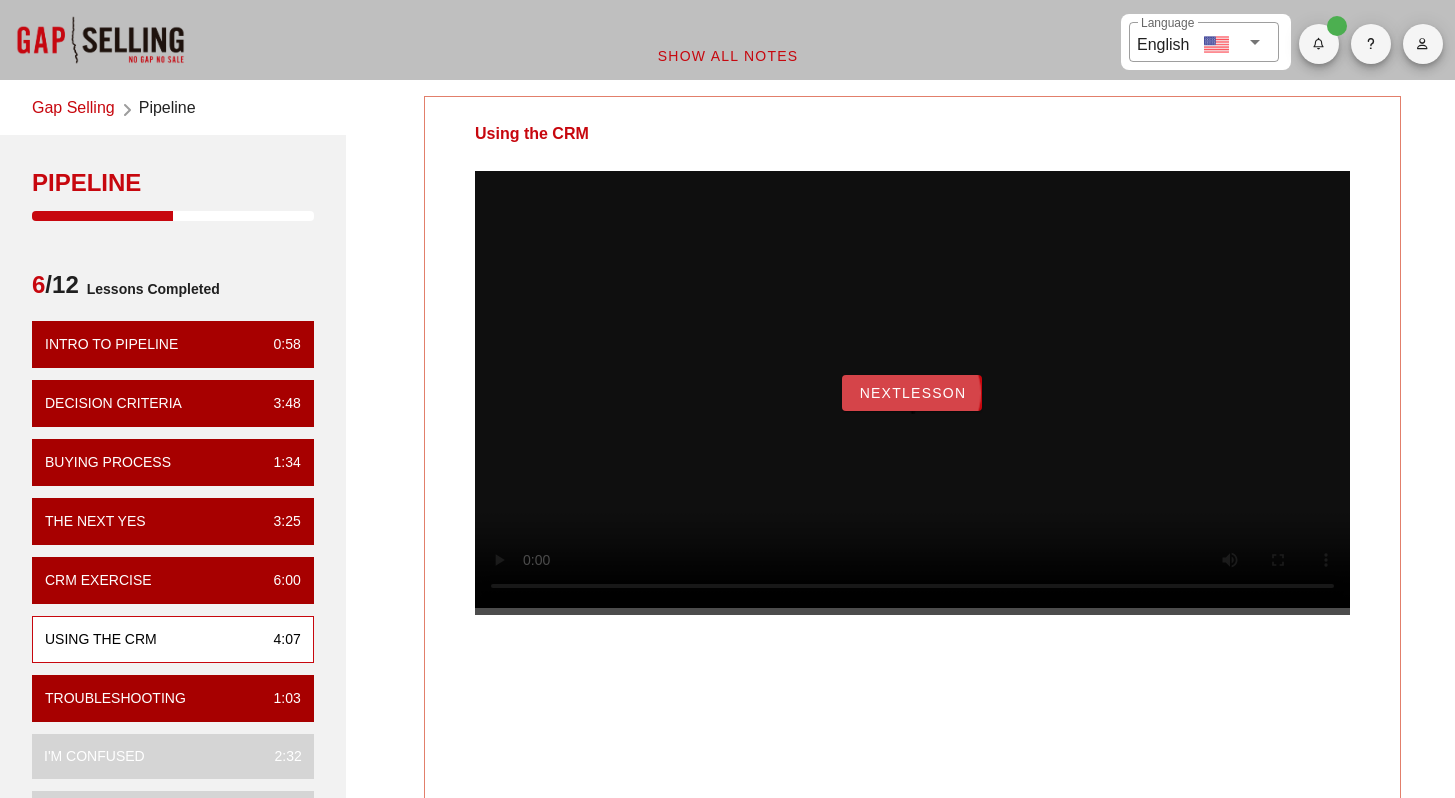 click on "NextLesson" at bounding box center [912, 393] 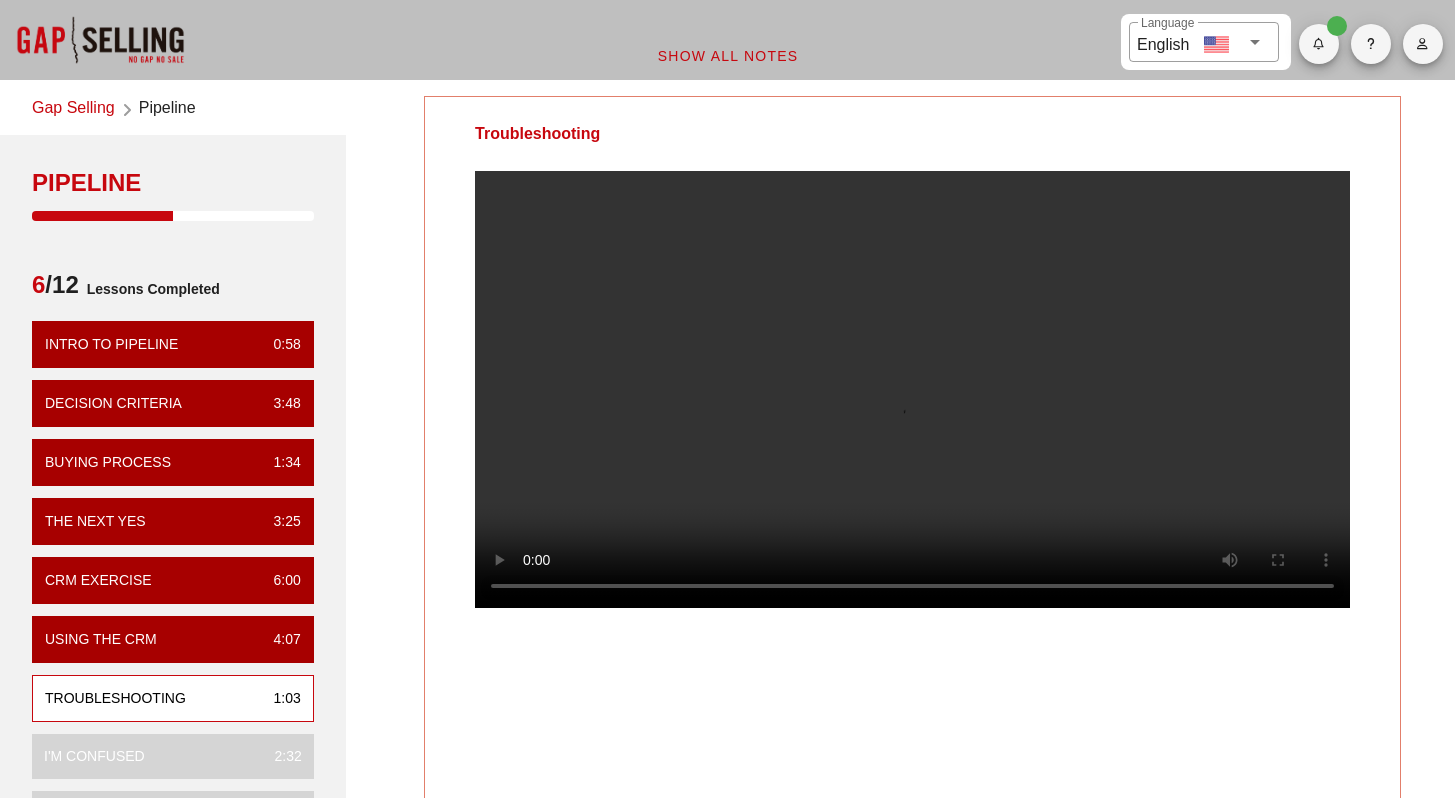 click at bounding box center (912, 389) 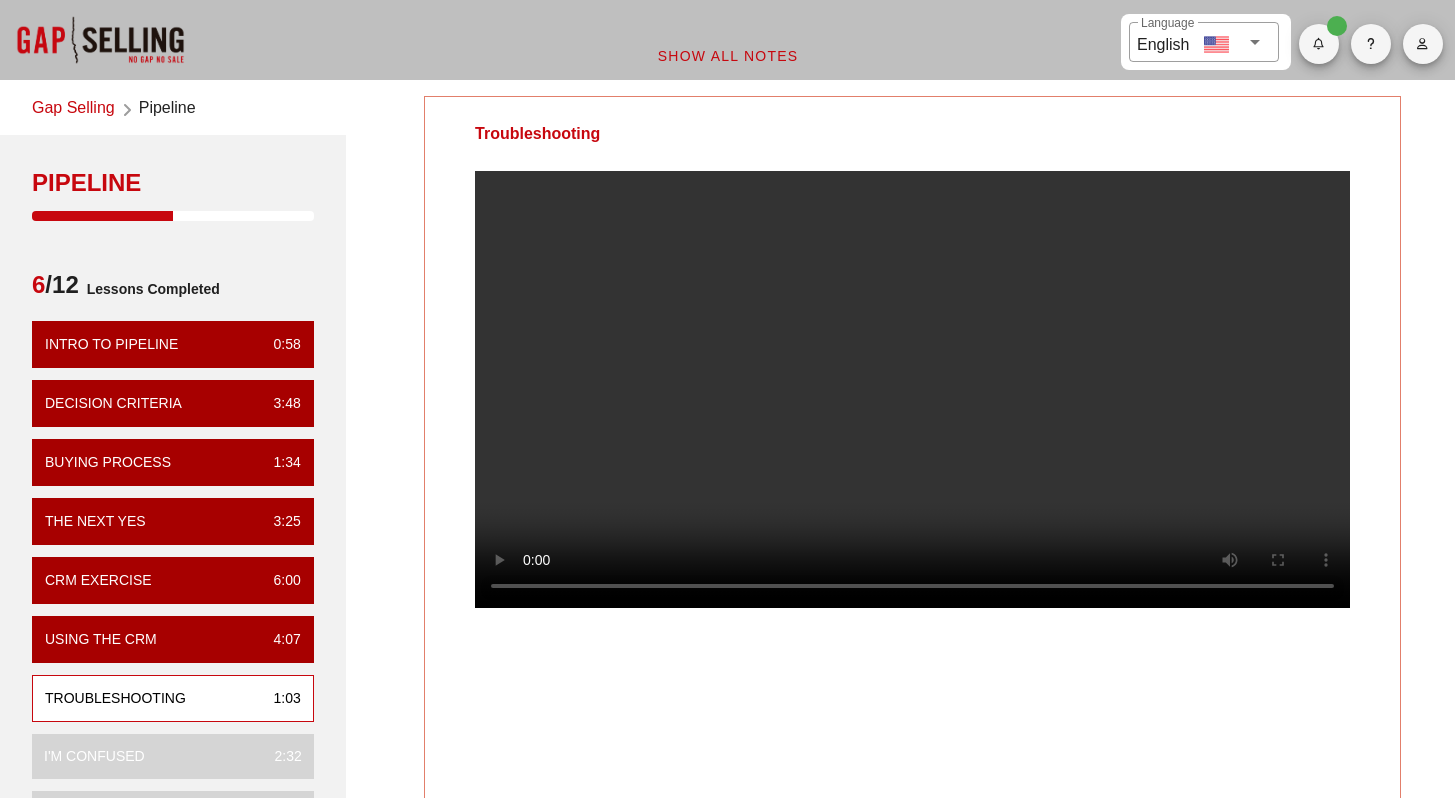 click at bounding box center [912, 389] 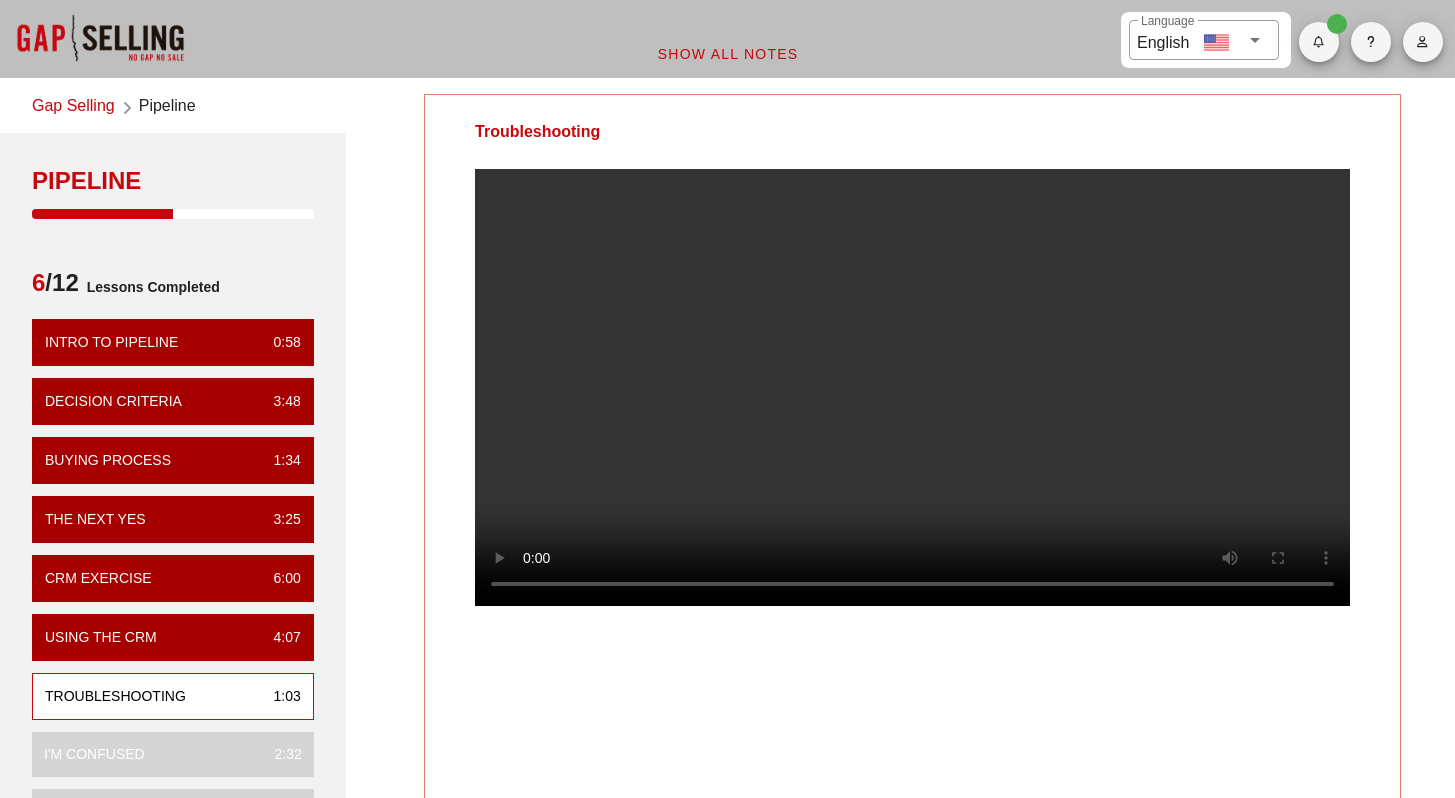 scroll, scrollTop: 0, scrollLeft: 0, axis: both 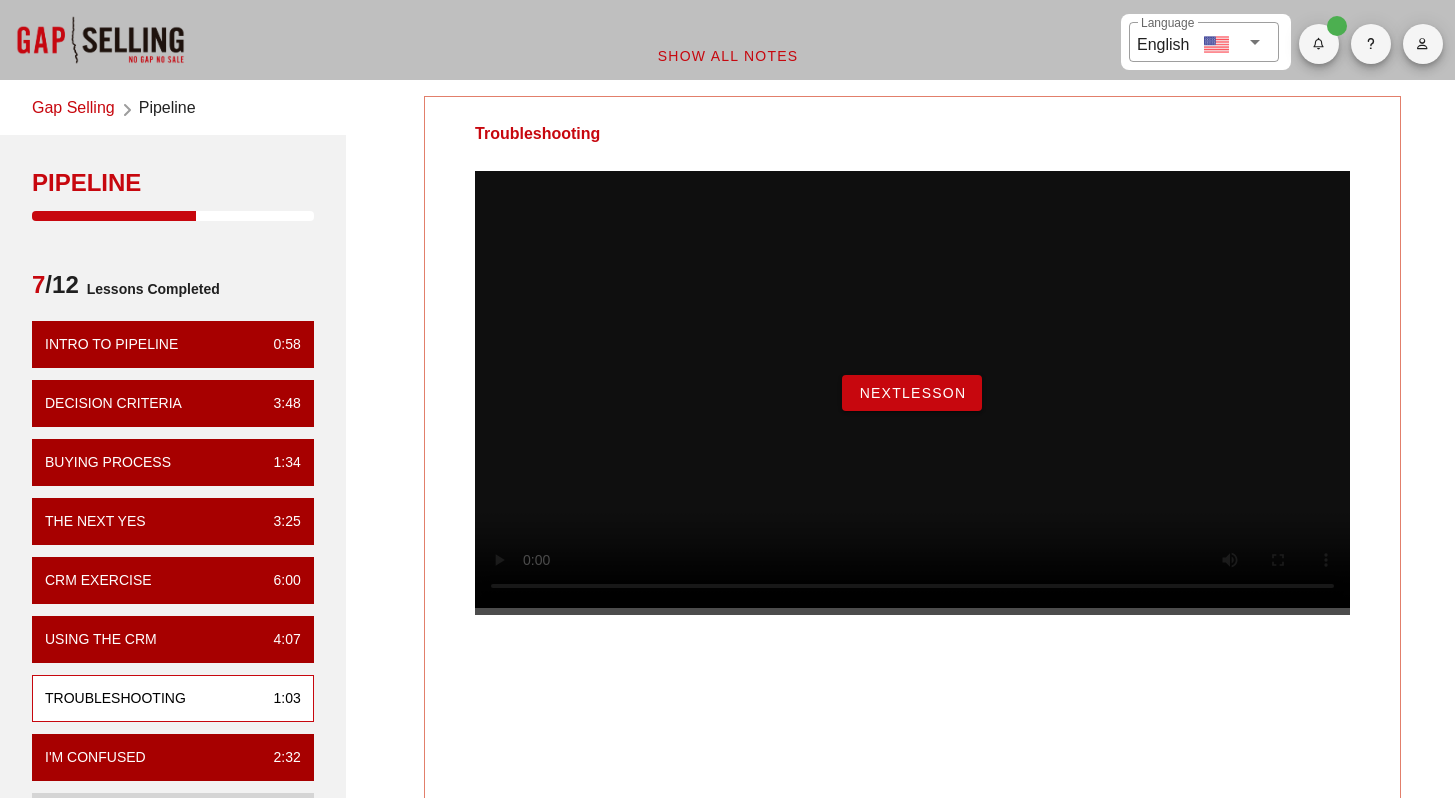 click on "NextLesson" at bounding box center [912, 393] 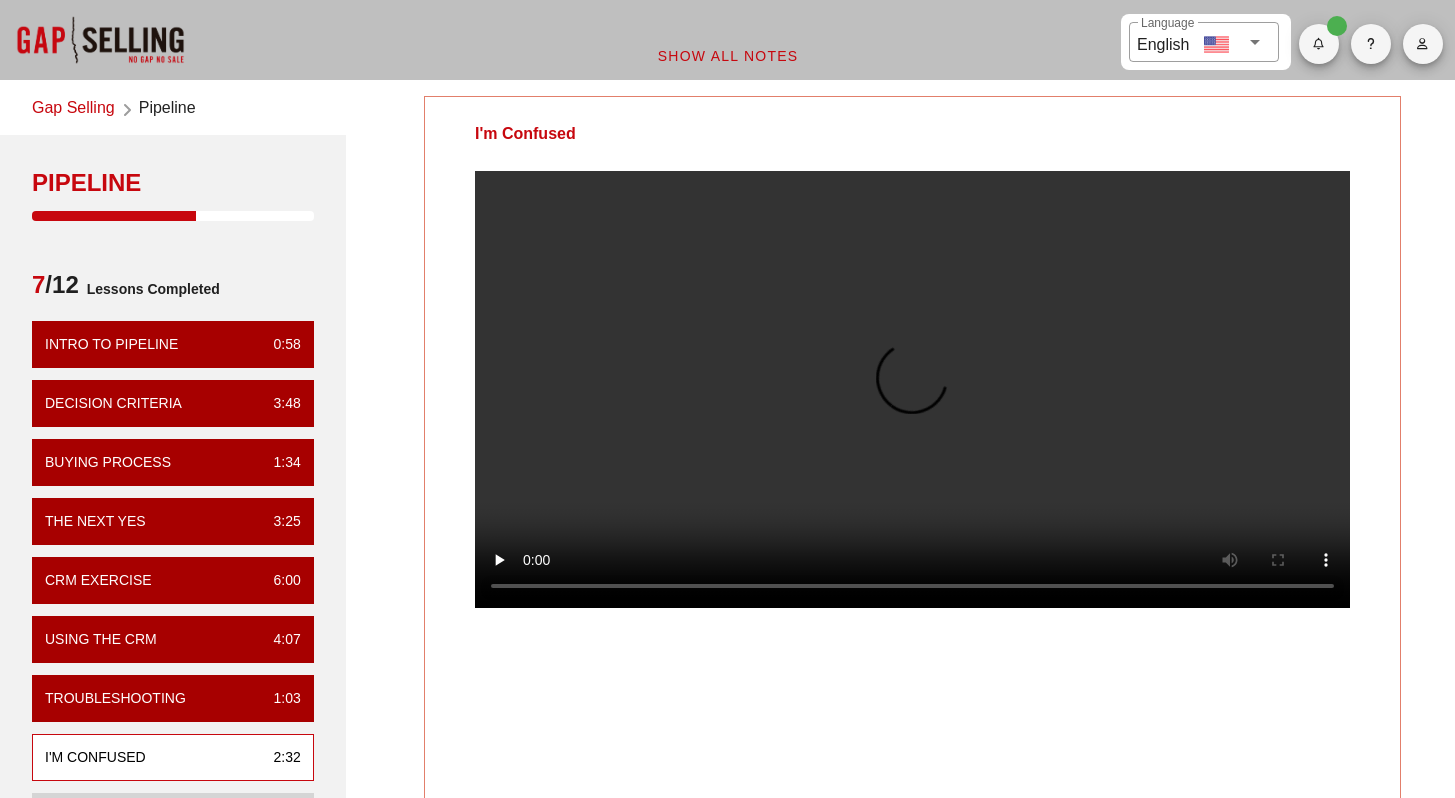type 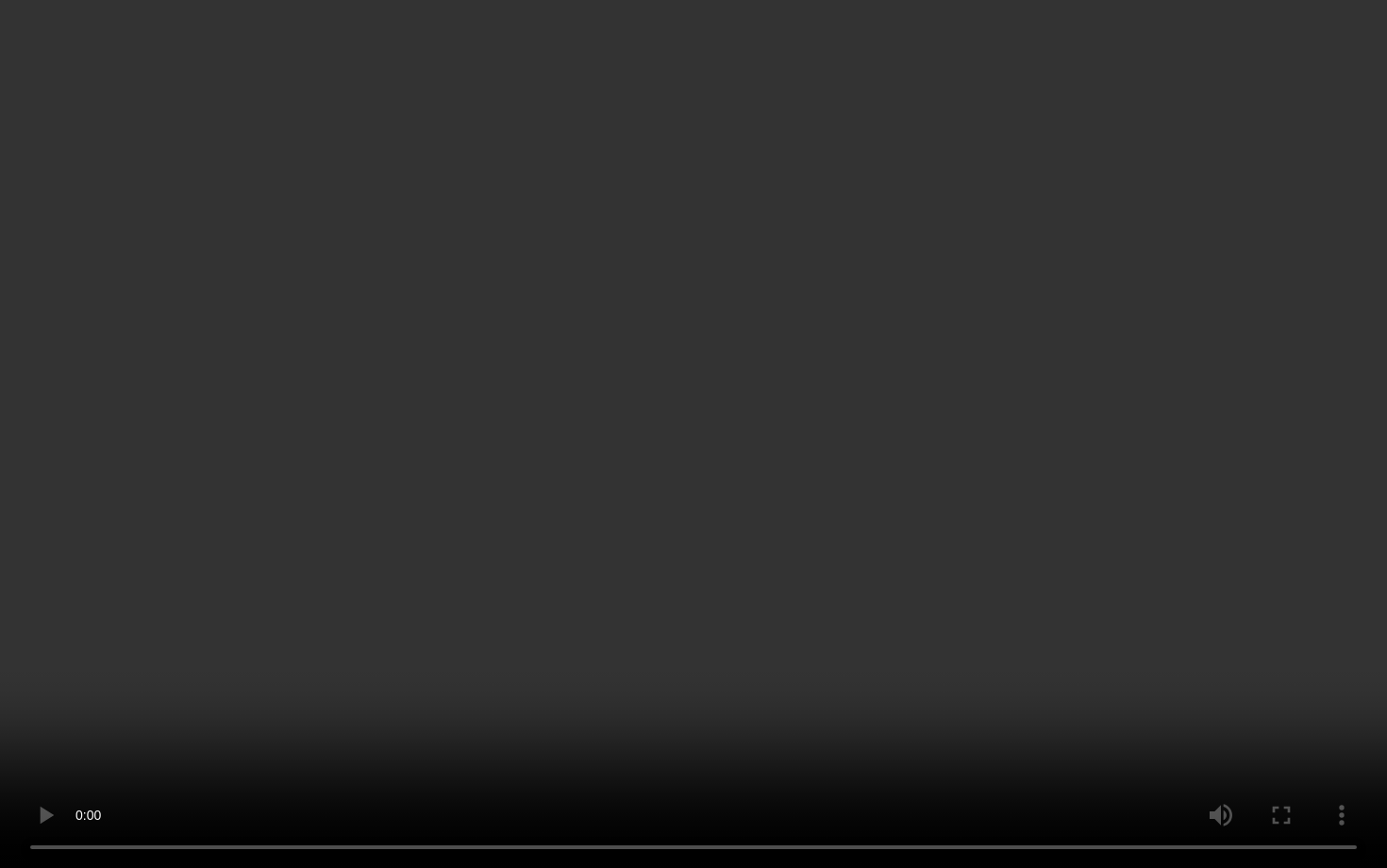 click at bounding box center [694, 434] 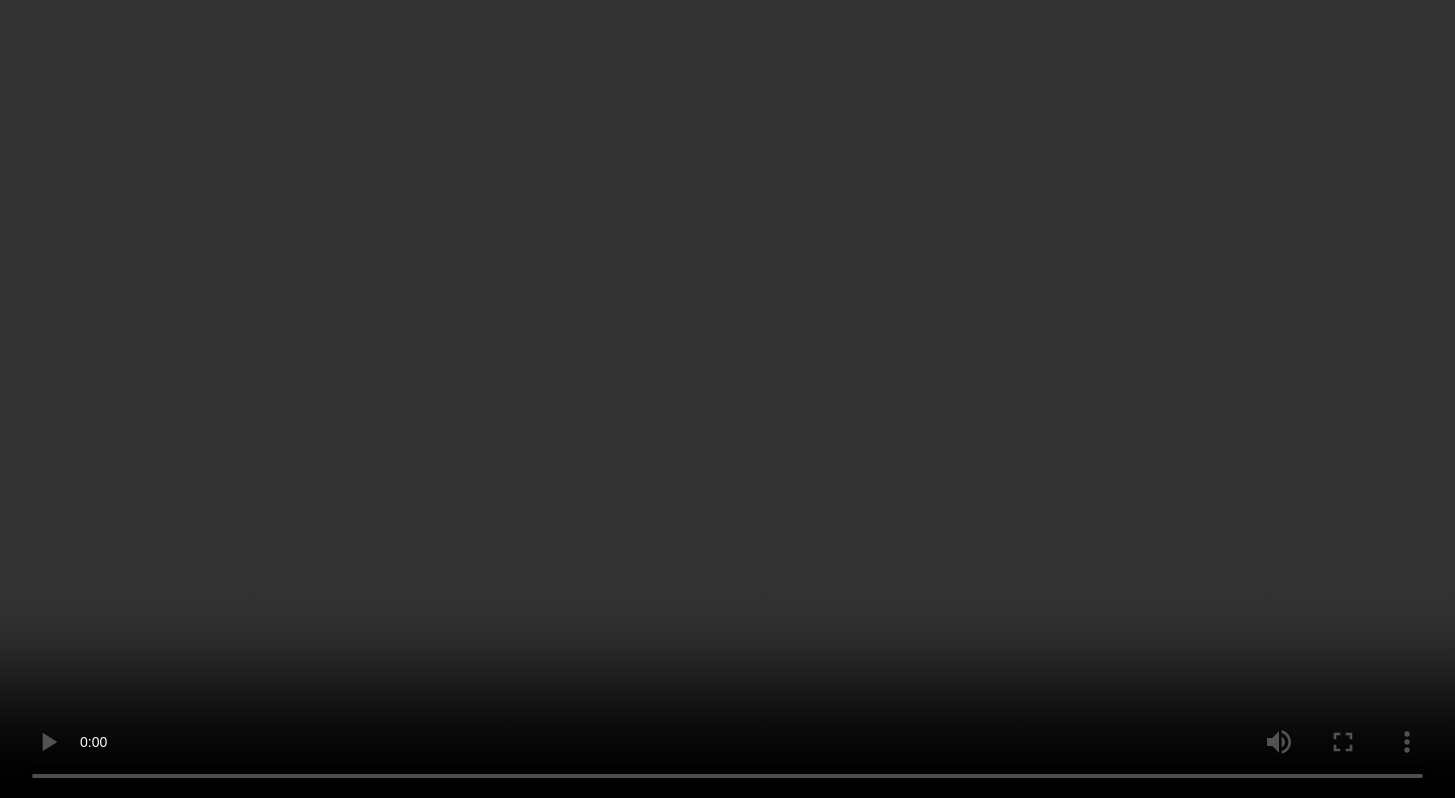 scroll, scrollTop: 33, scrollLeft: 0, axis: vertical 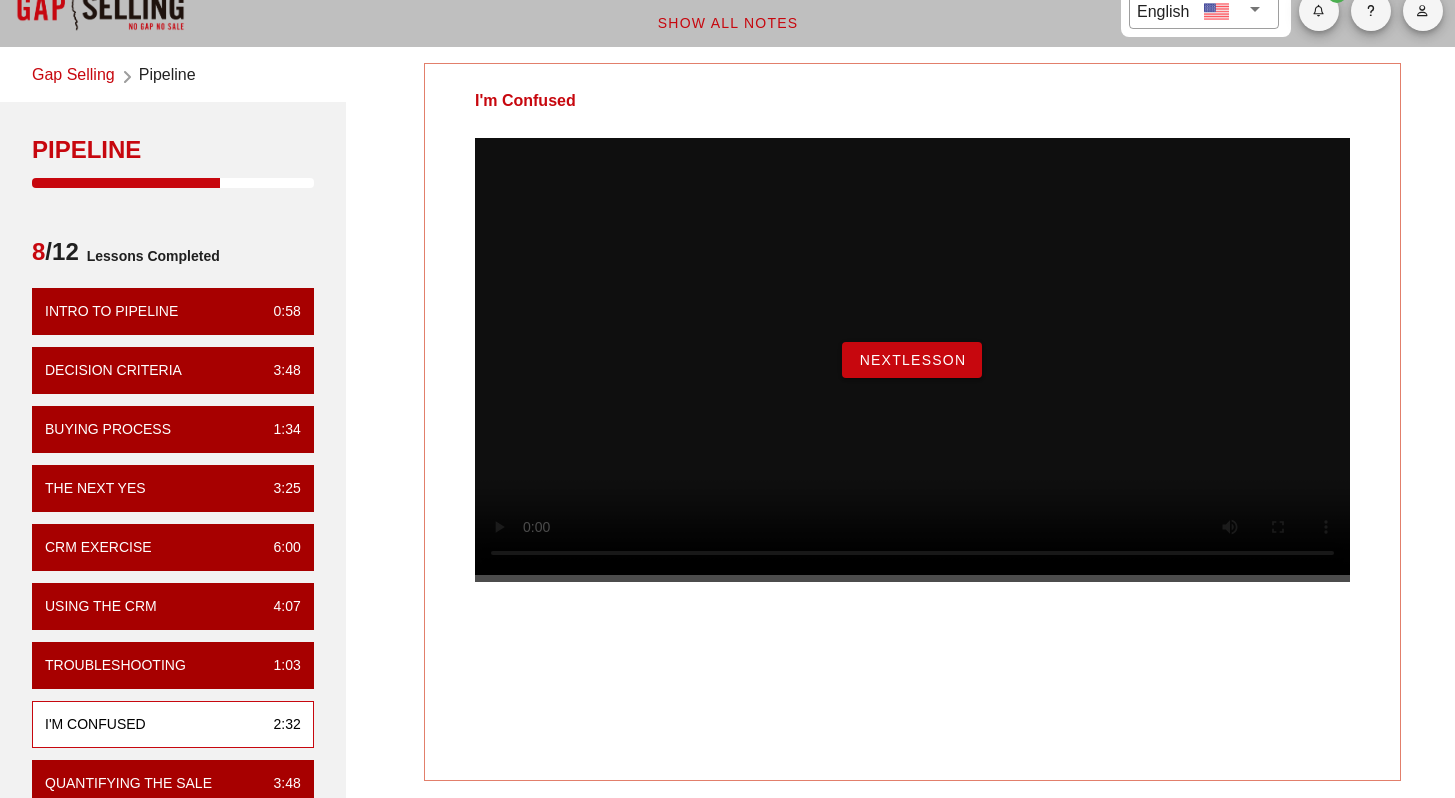 click on "NextLesson" at bounding box center (912, 360) 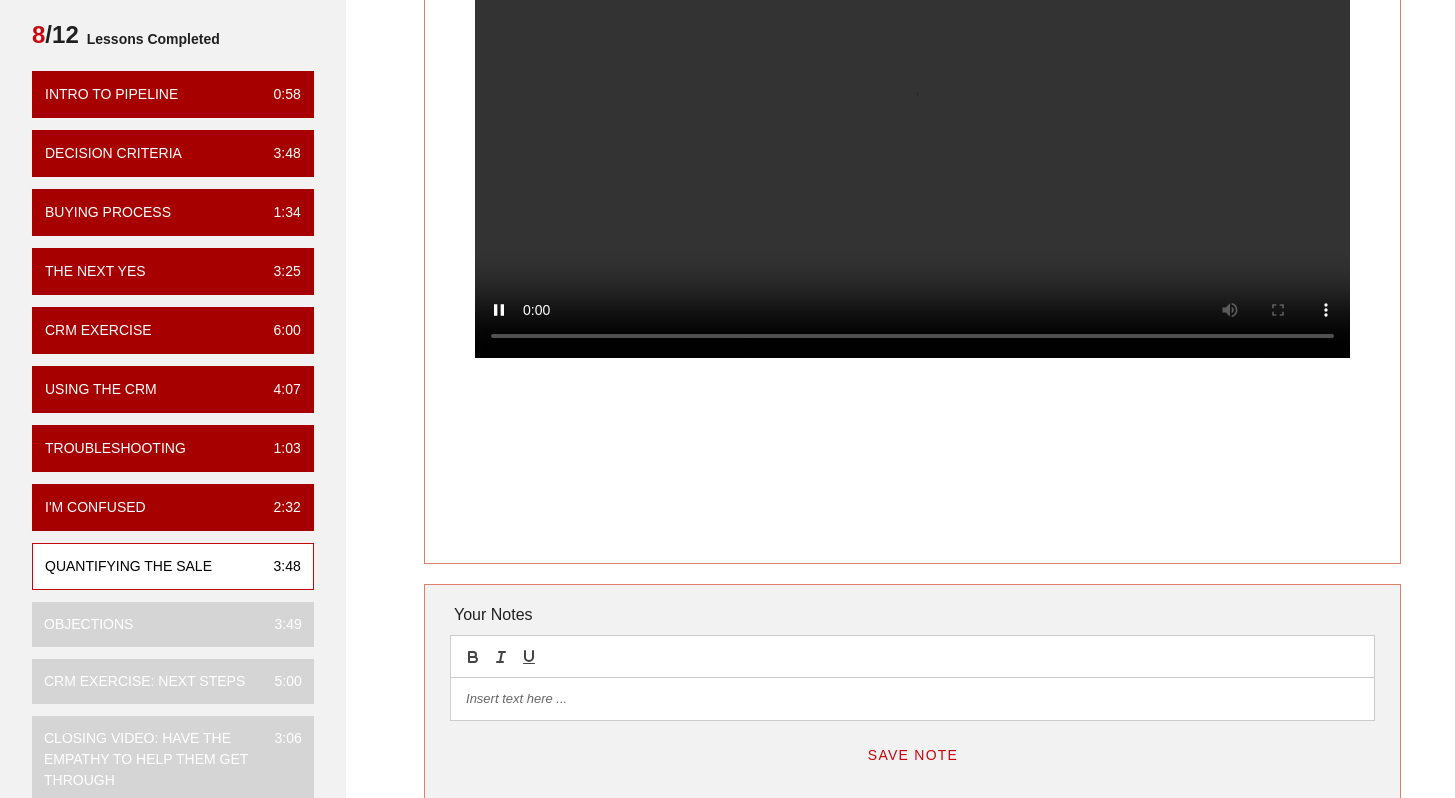 scroll, scrollTop: 39, scrollLeft: 0, axis: vertical 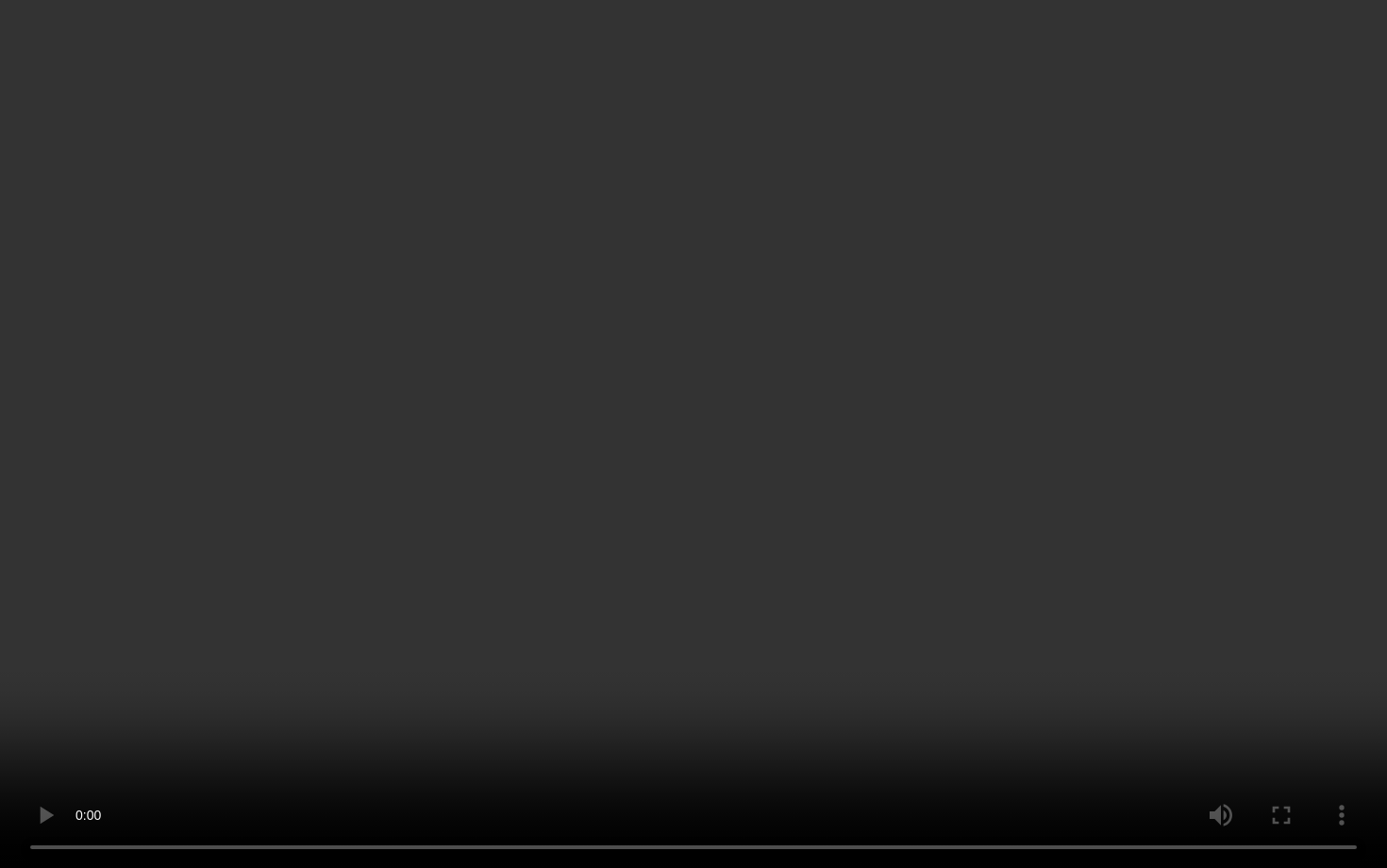 click at bounding box center (694, 434) 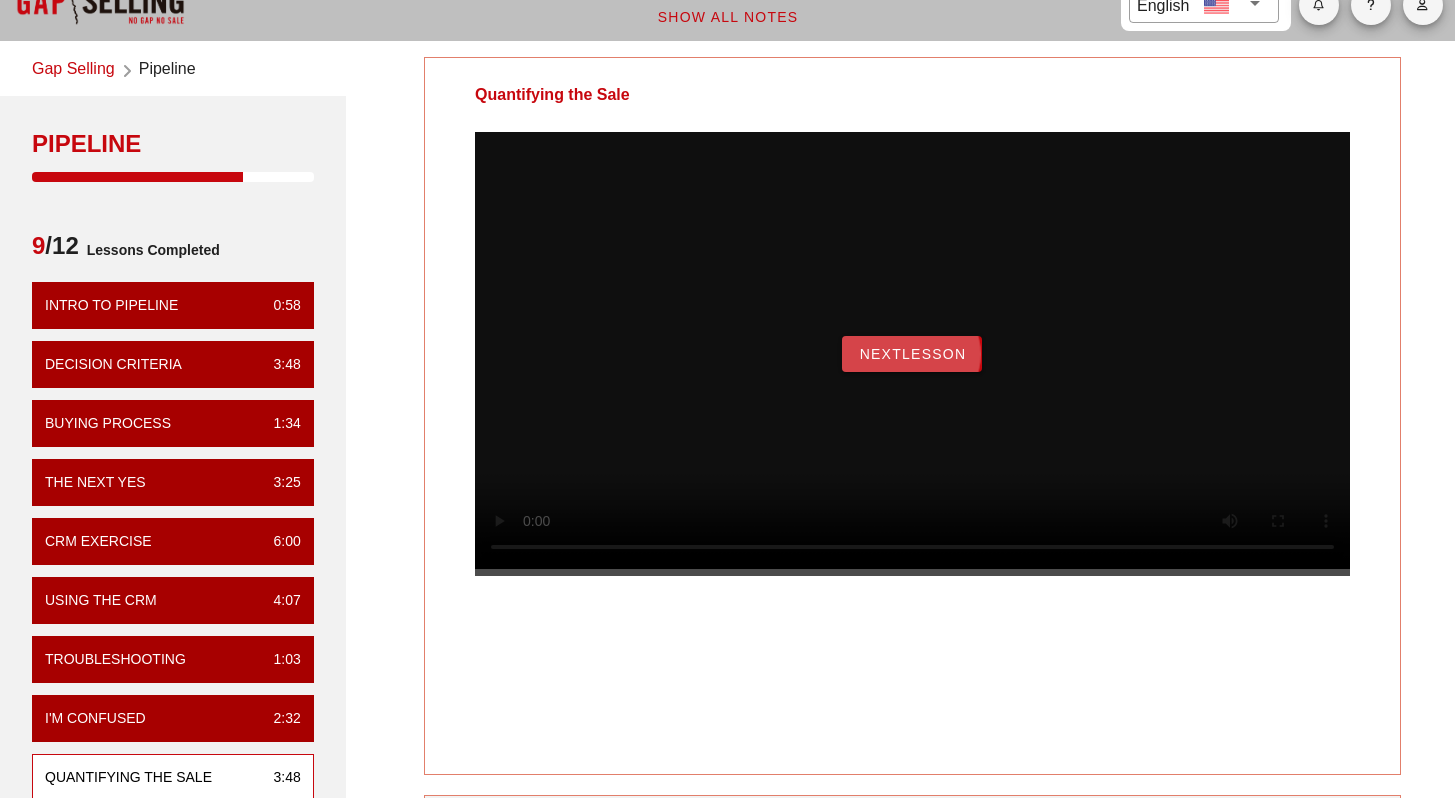 click on "NextLesson" at bounding box center [912, 354] 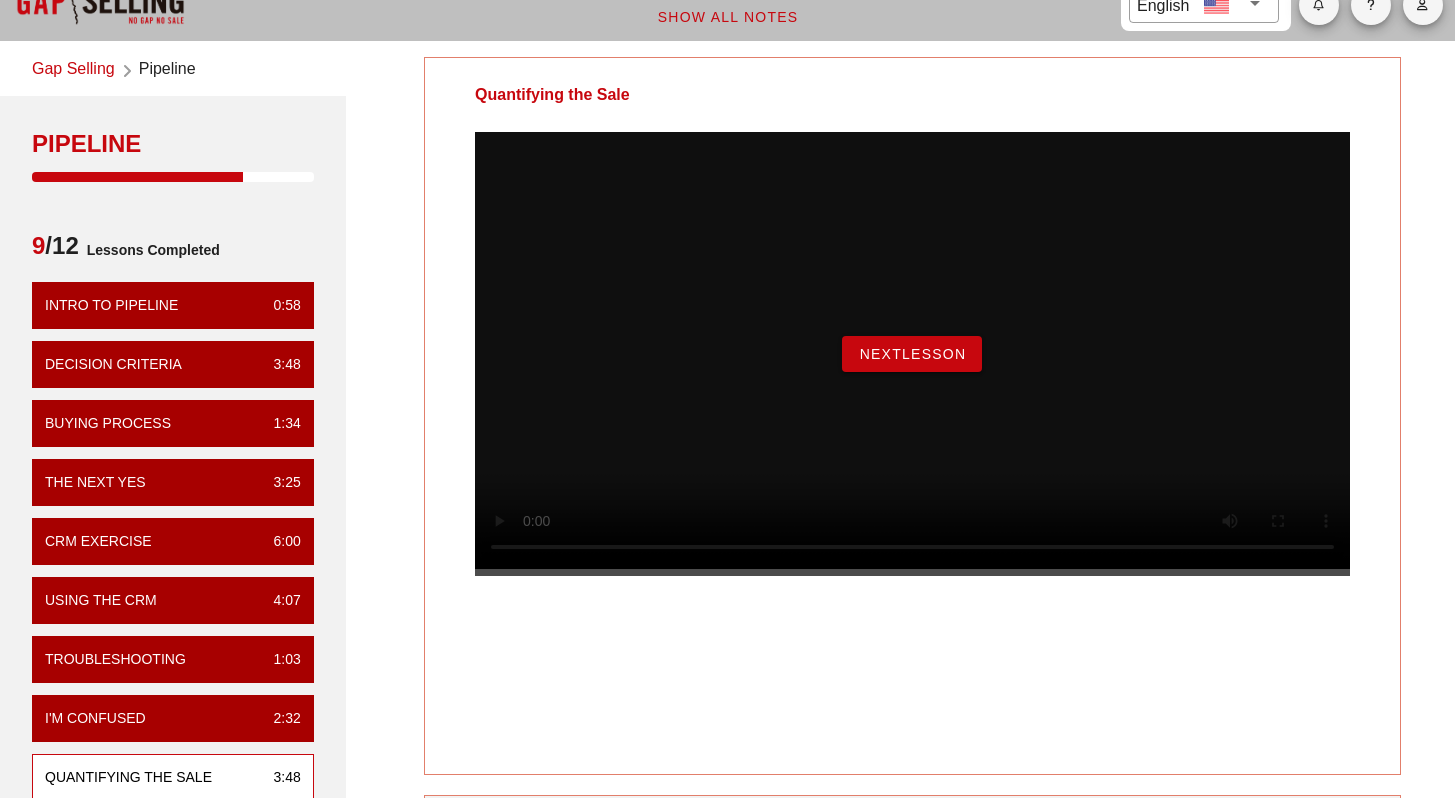 scroll, scrollTop: 0, scrollLeft: 0, axis: both 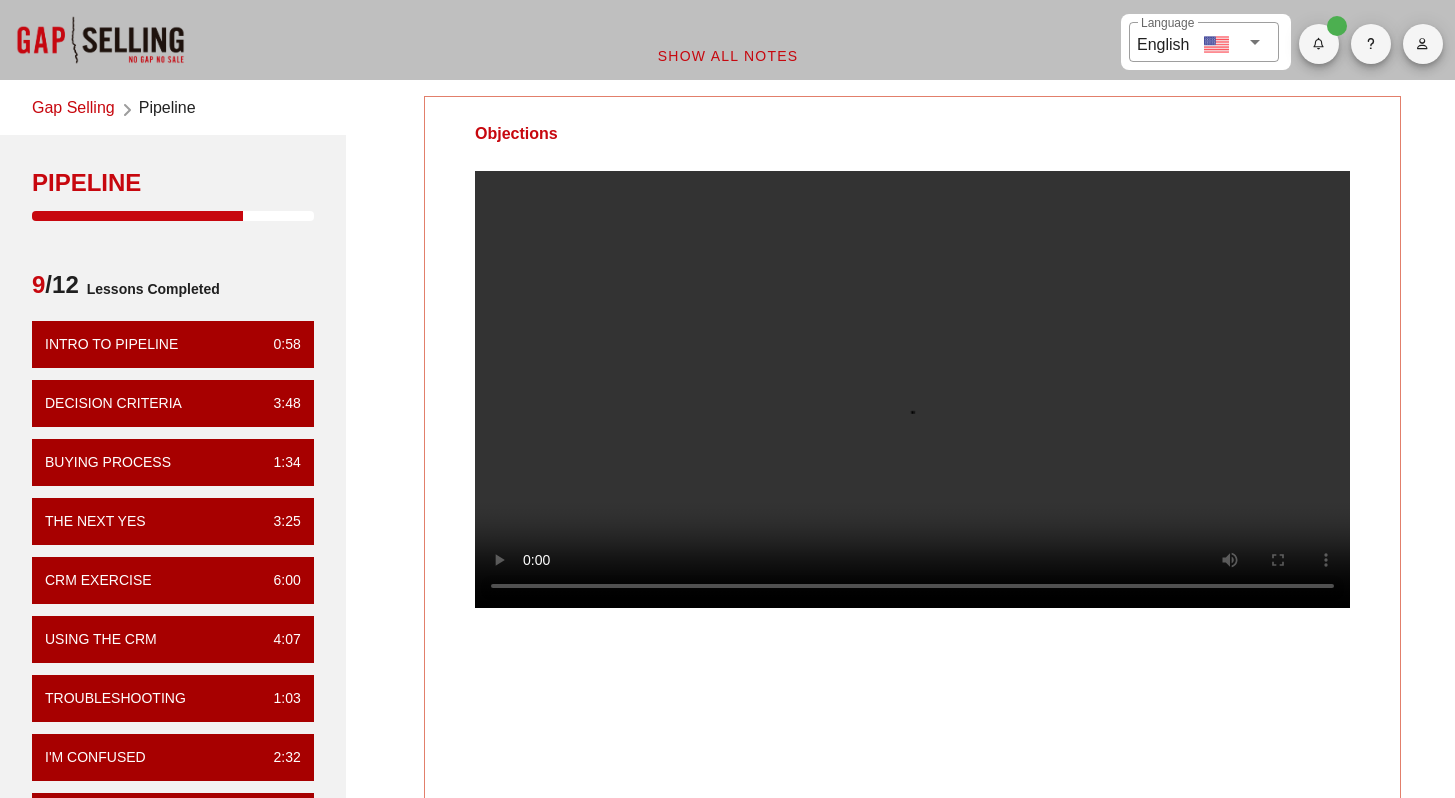 click at bounding box center (912, 389) 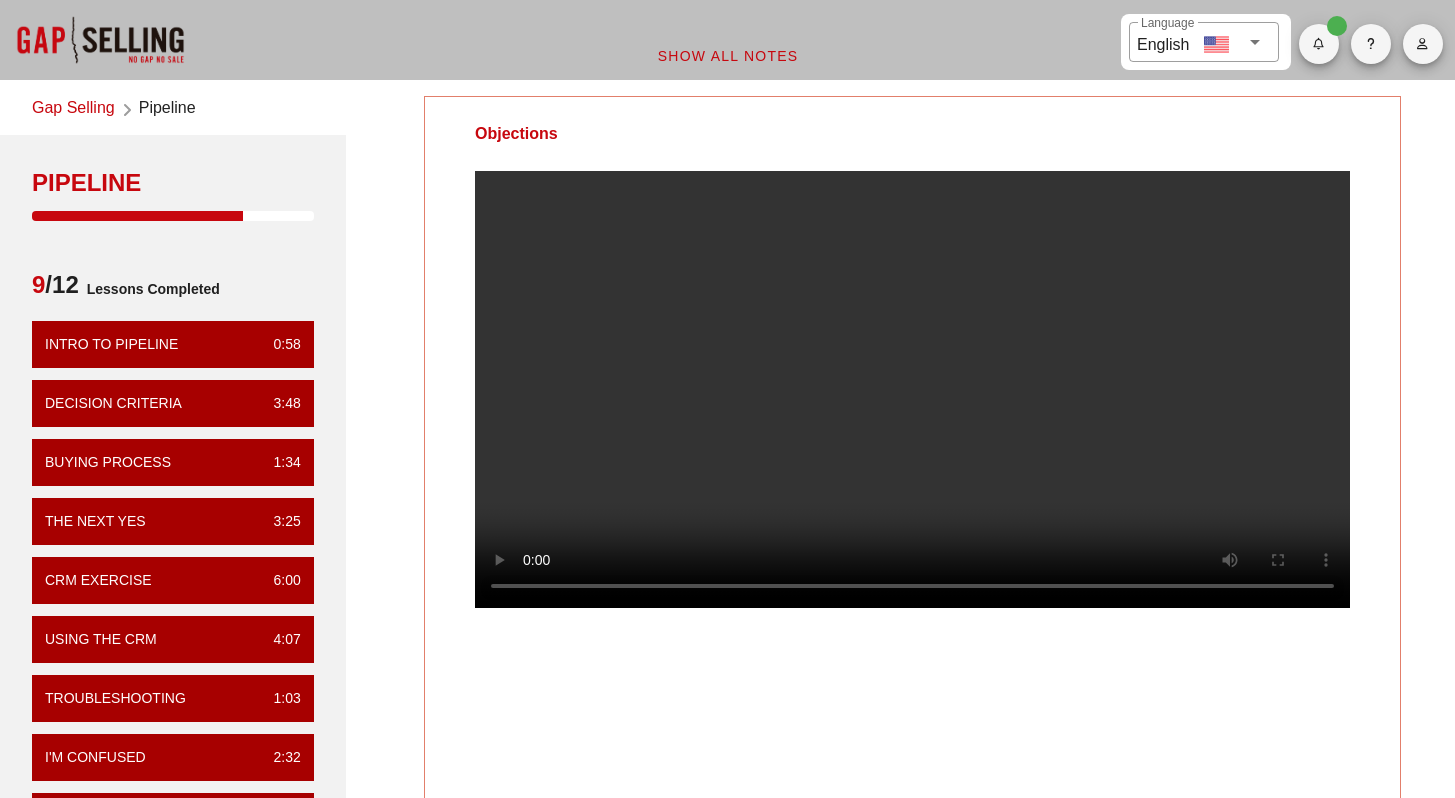 click at bounding box center [912, 389] 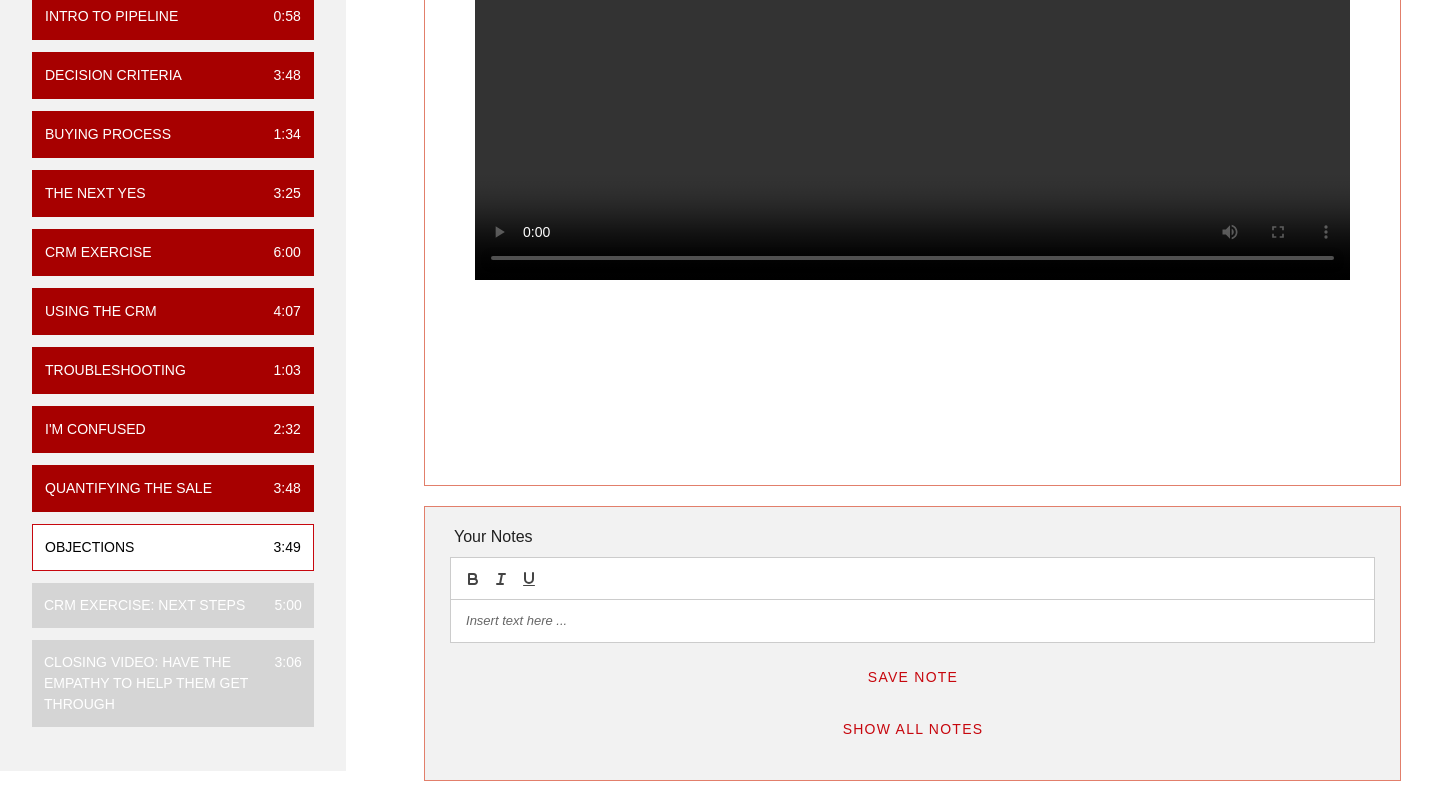 scroll, scrollTop: 0, scrollLeft: 0, axis: both 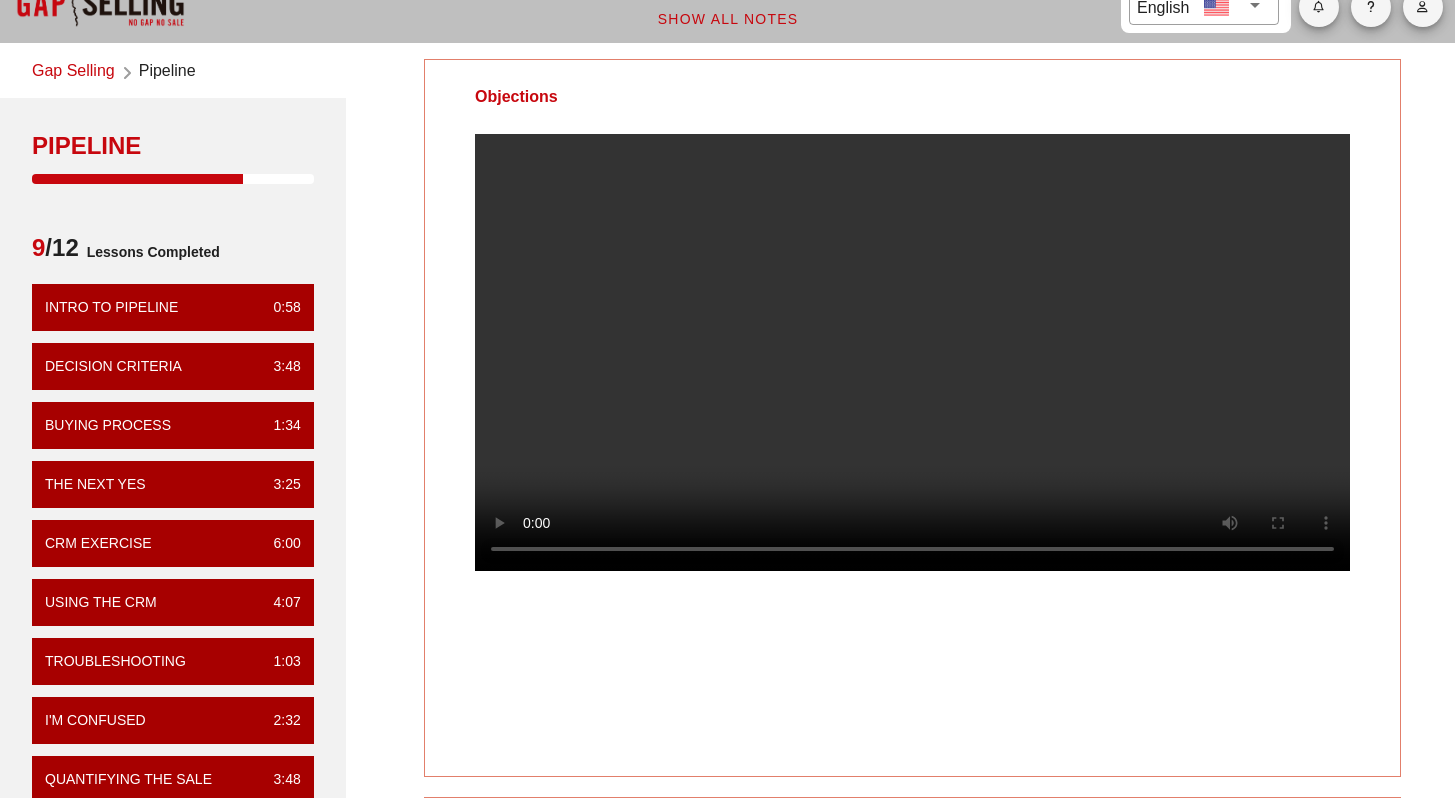 click at bounding box center [912, 352] 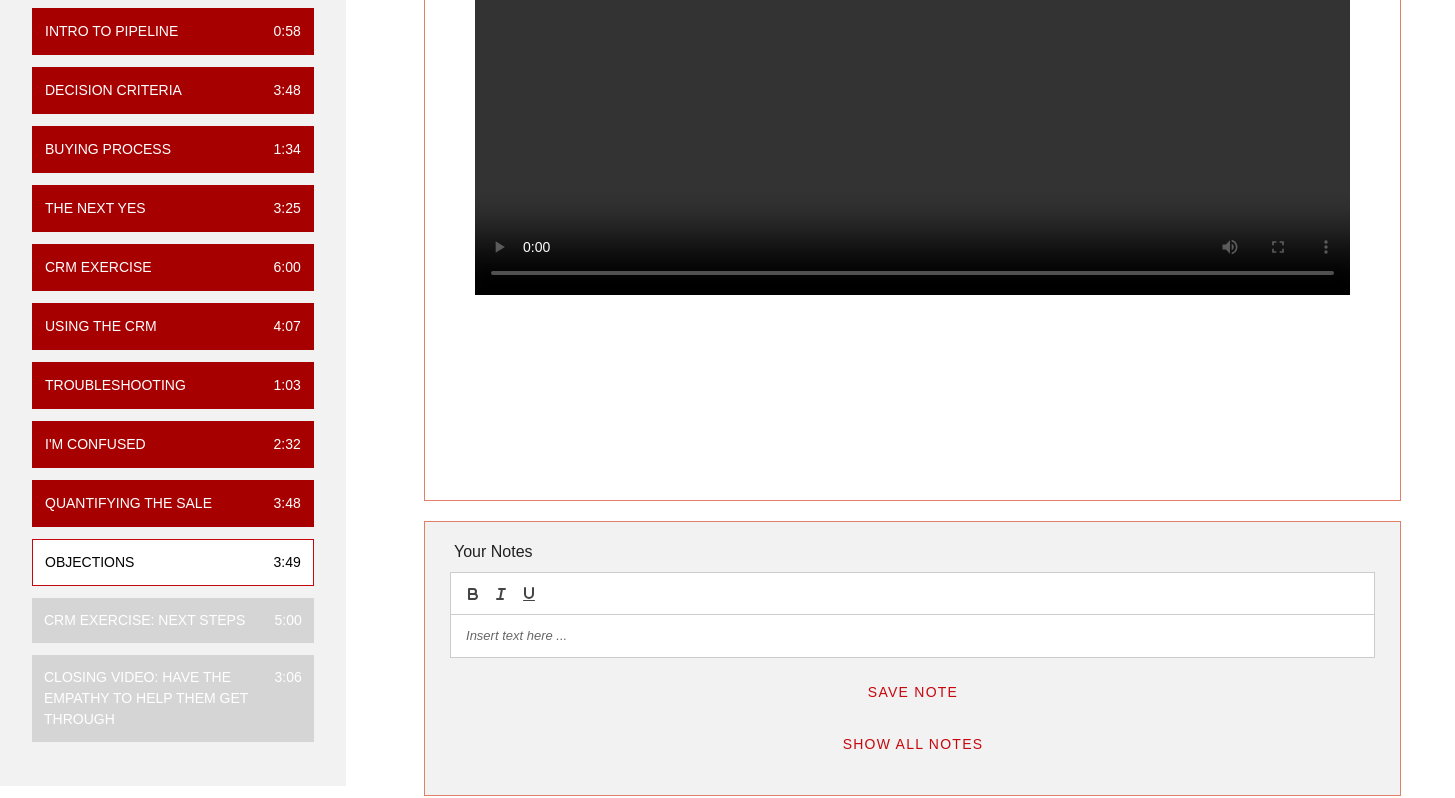 scroll, scrollTop: 63, scrollLeft: 0, axis: vertical 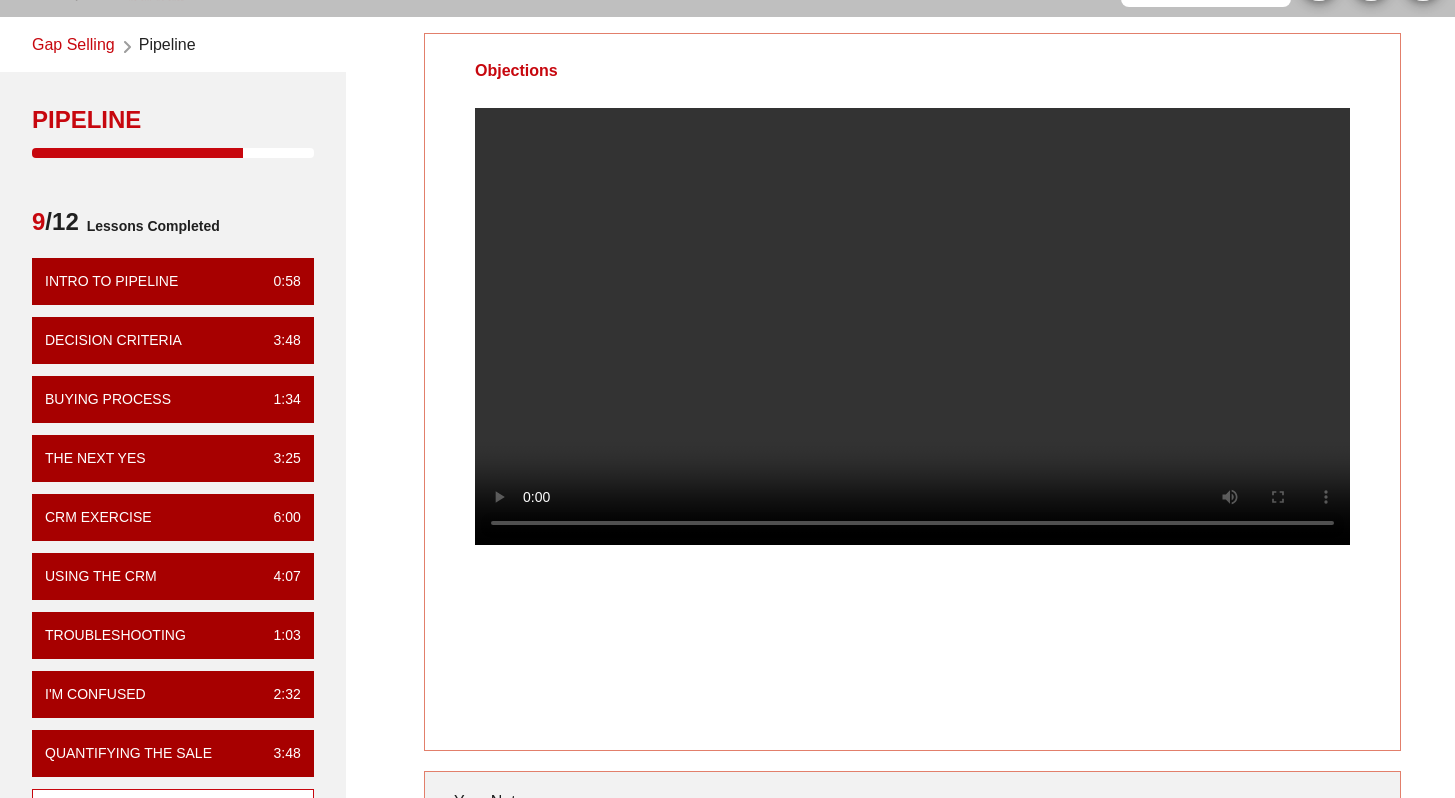 click at bounding box center (912, 326) 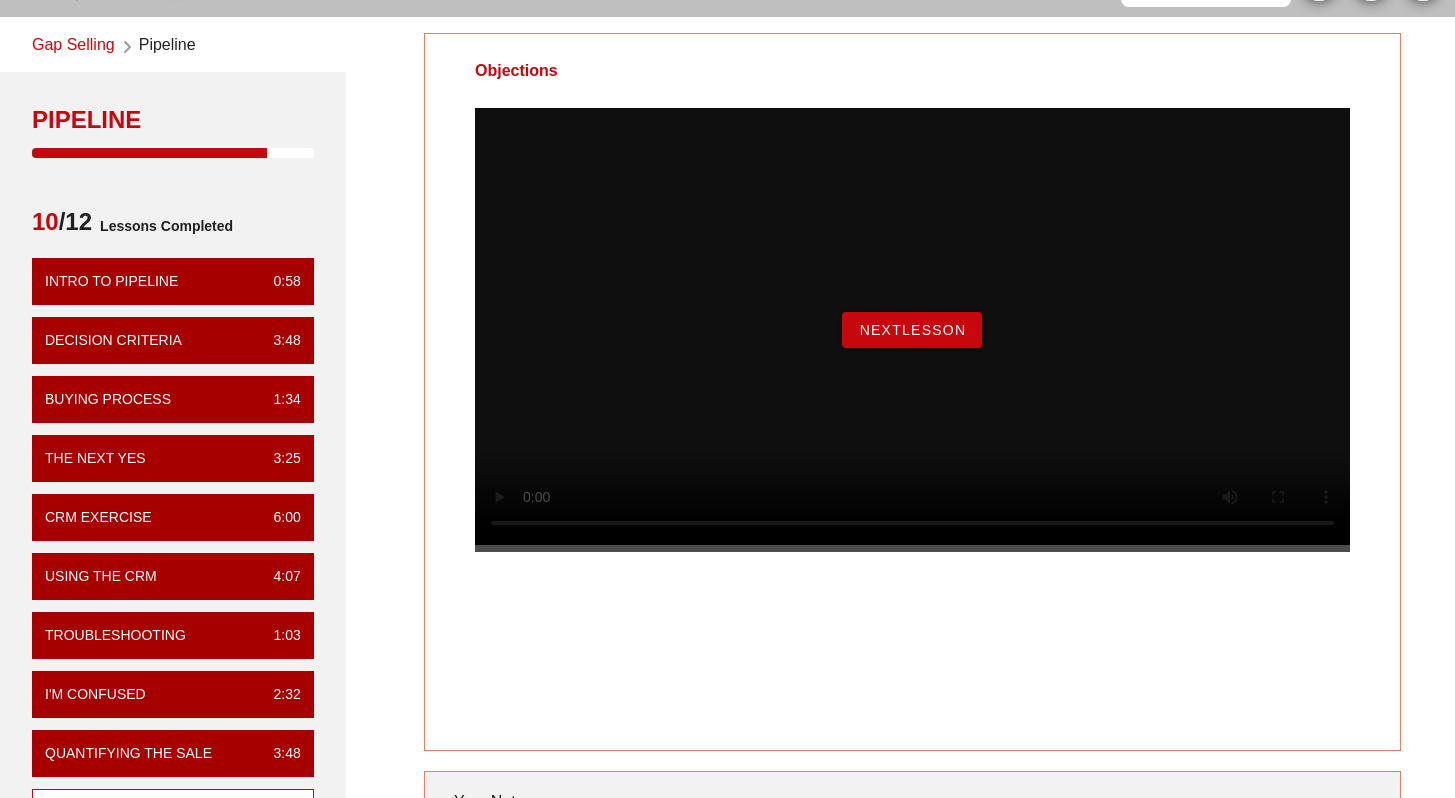 click on "NextLesson" at bounding box center (912, 330) 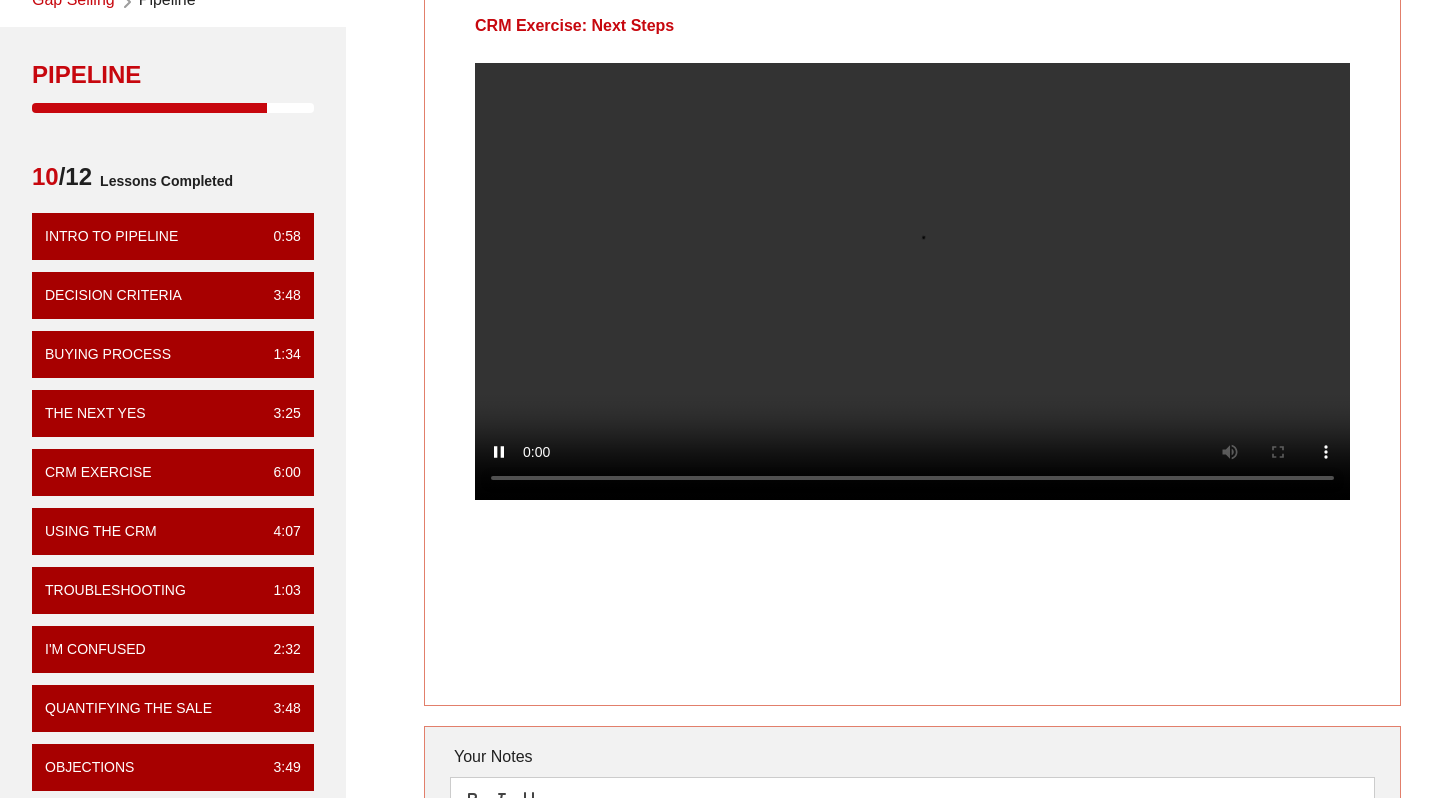 scroll, scrollTop: 8, scrollLeft: 0, axis: vertical 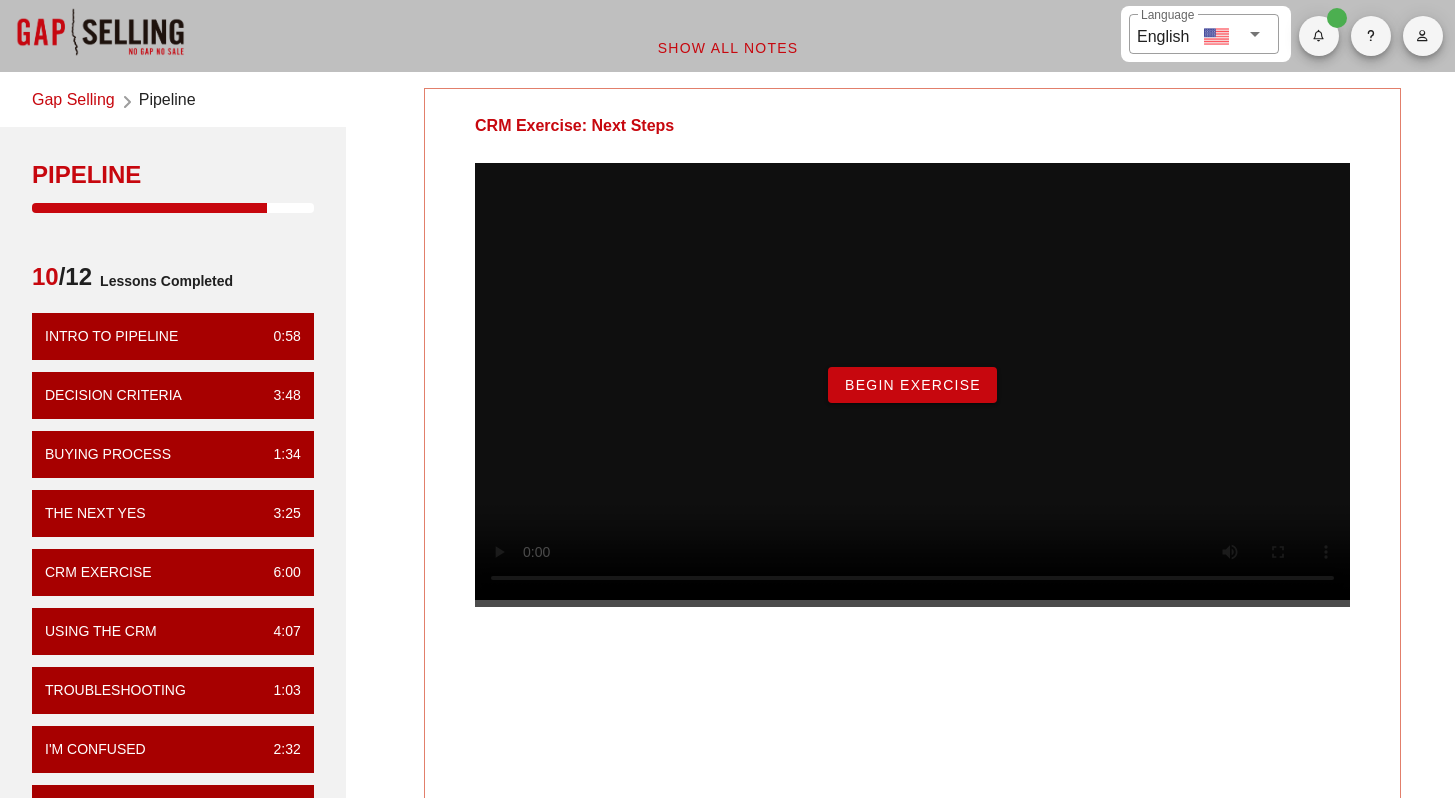 click on "Begin Exercise" at bounding box center (912, 385) 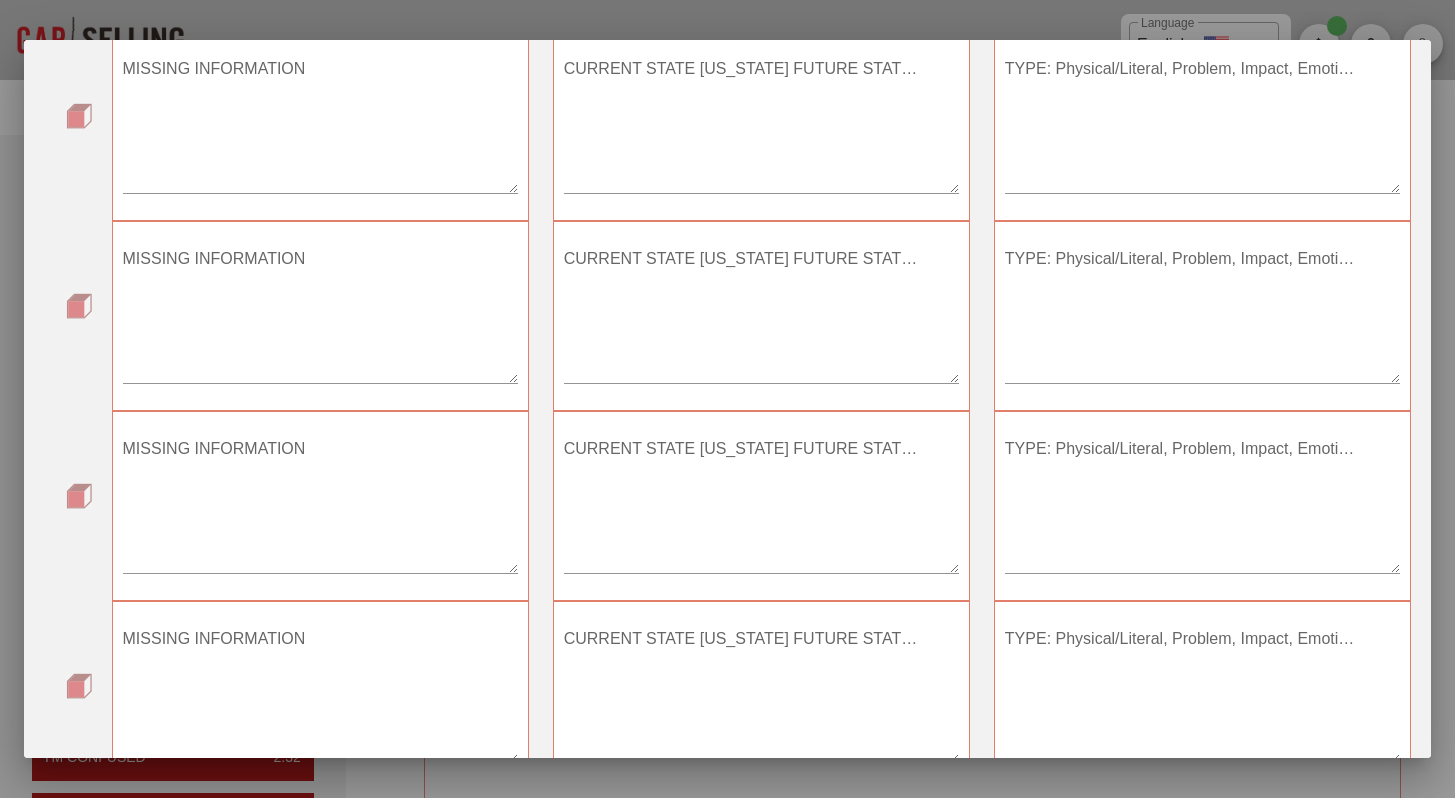 scroll, scrollTop: 274, scrollLeft: 0, axis: vertical 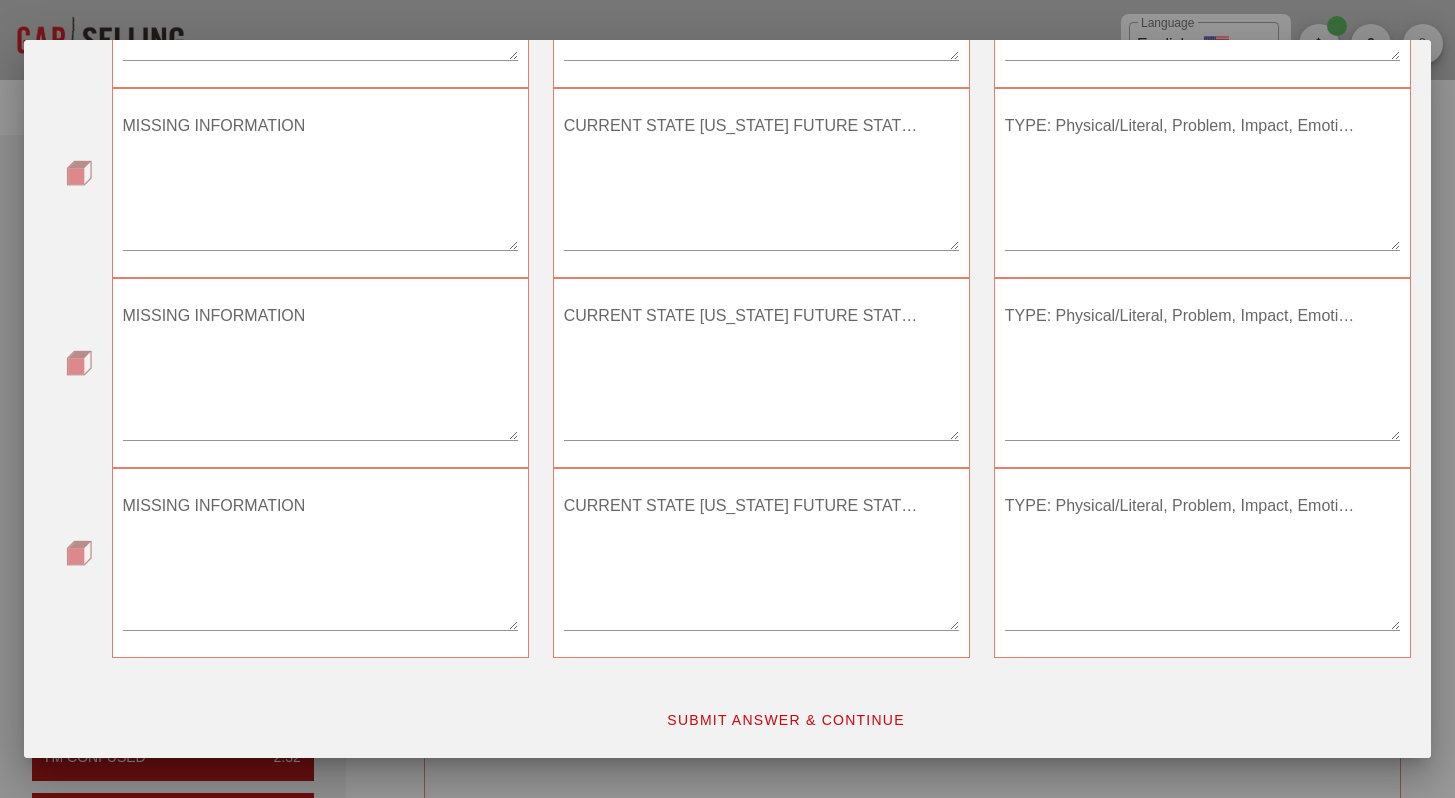 click on "SUBMIT ANSWER & CONTINUE" at bounding box center [785, 720] 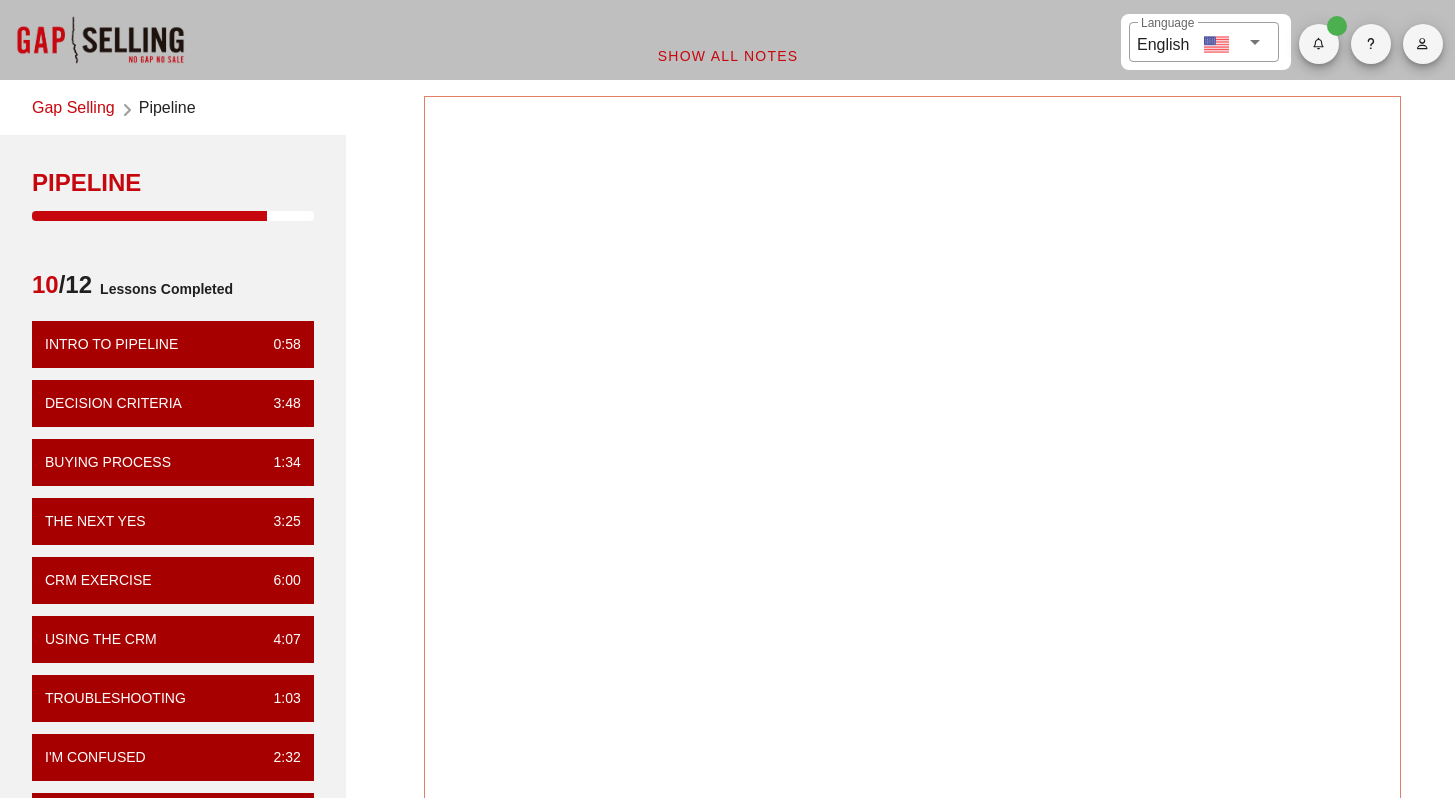 scroll, scrollTop: 0, scrollLeft: 0, axis: both 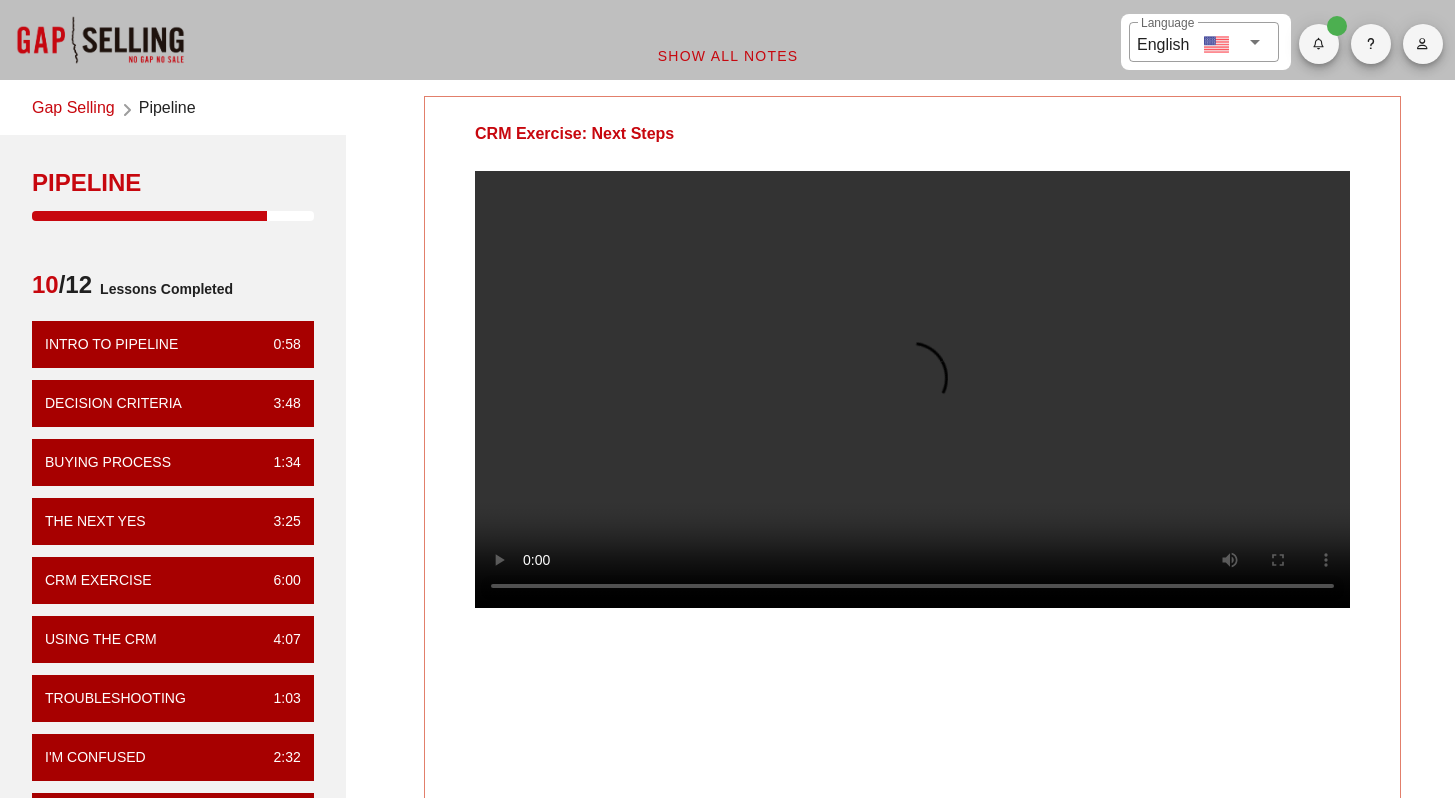 type 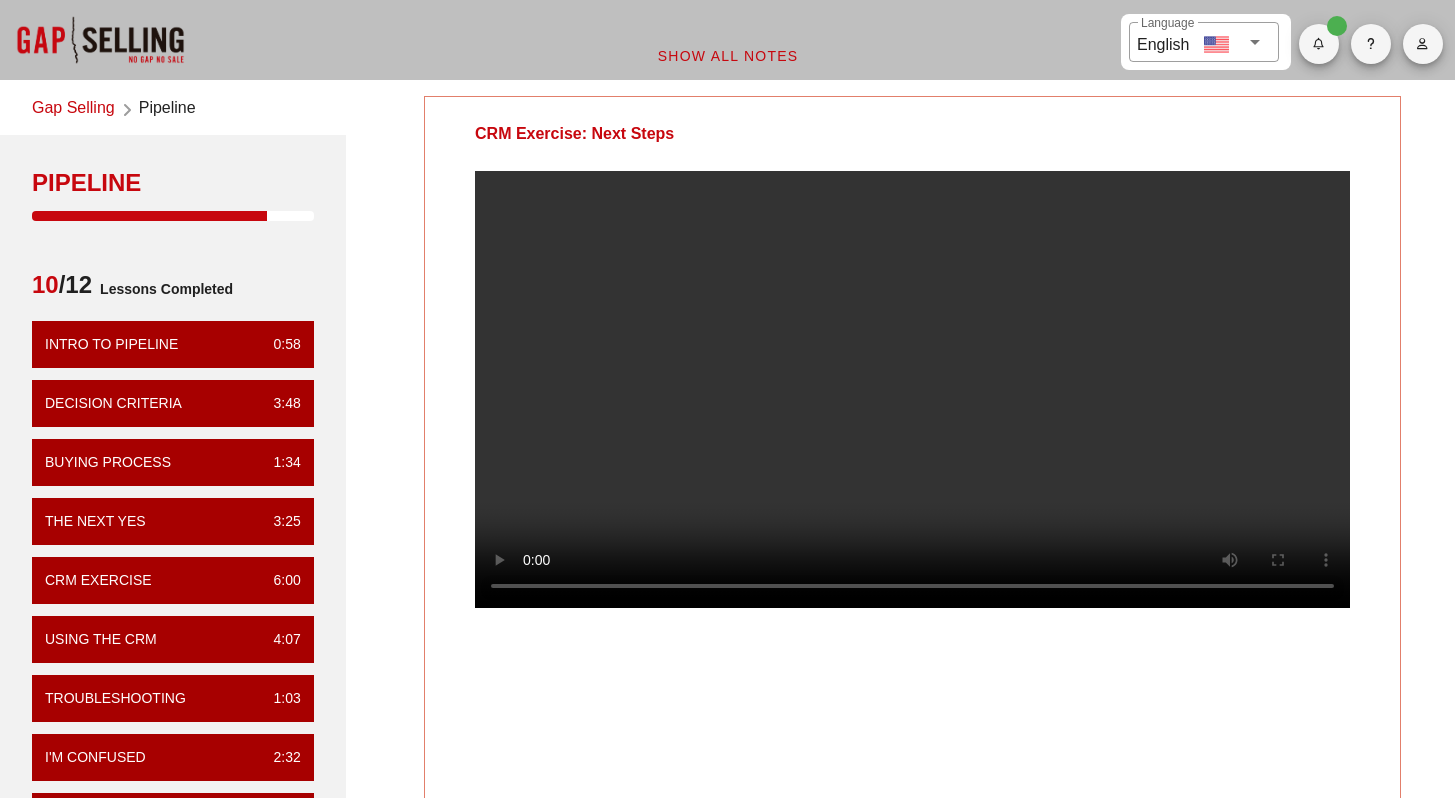 click at bounding box center [912, 389] 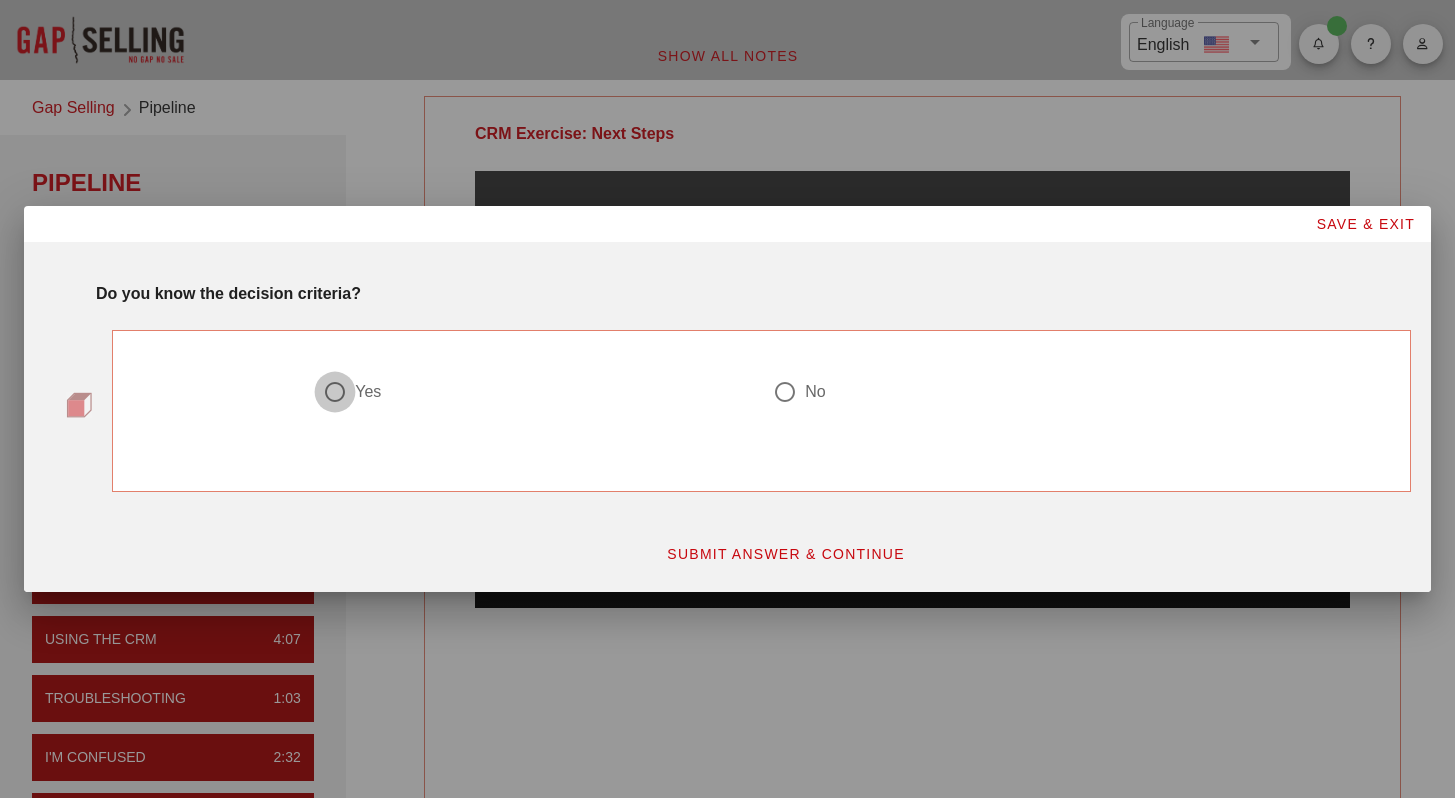 click at bounding box center [335, 392] 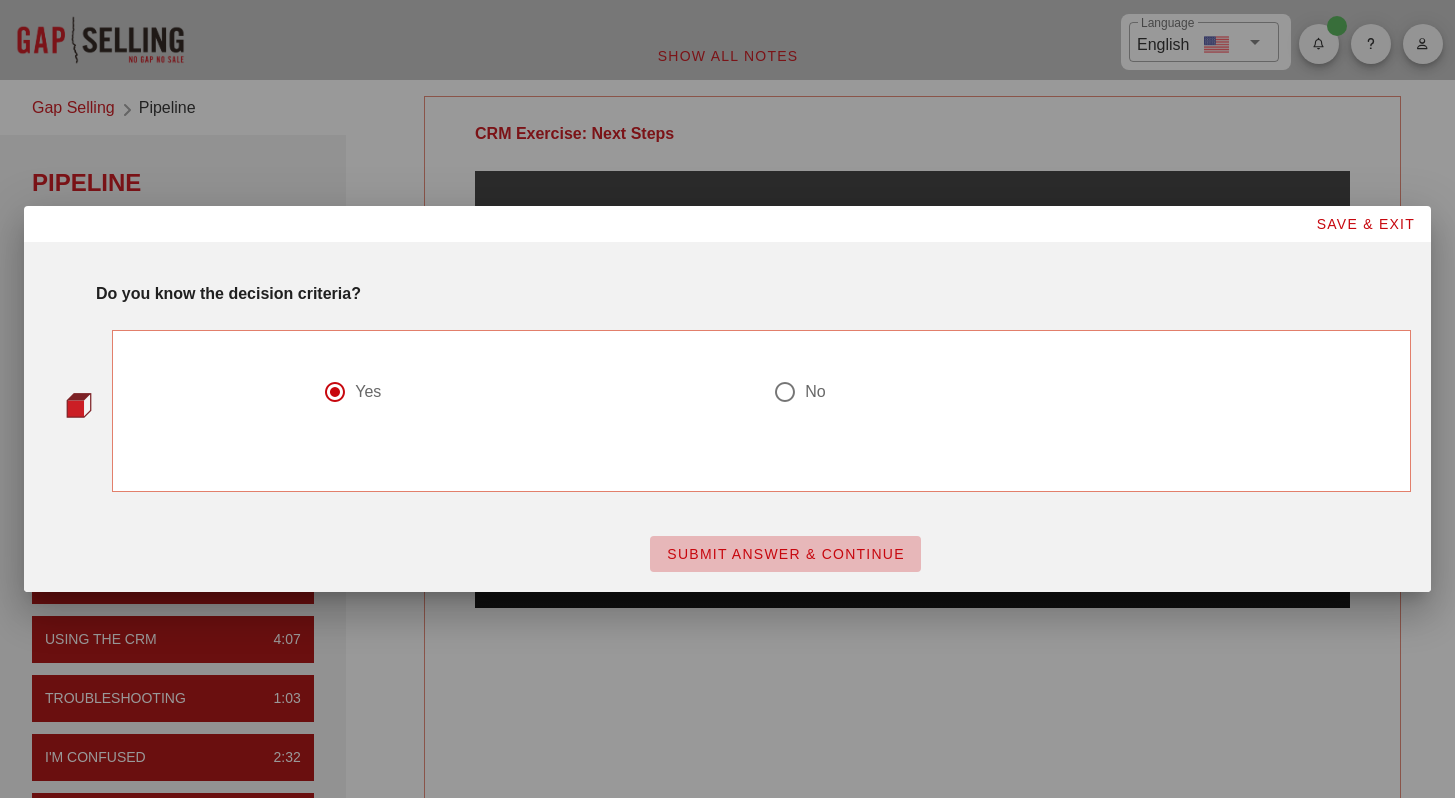 click on "SUBMIT ANSWER & CONTINUE" at bounding box center [785, 554] 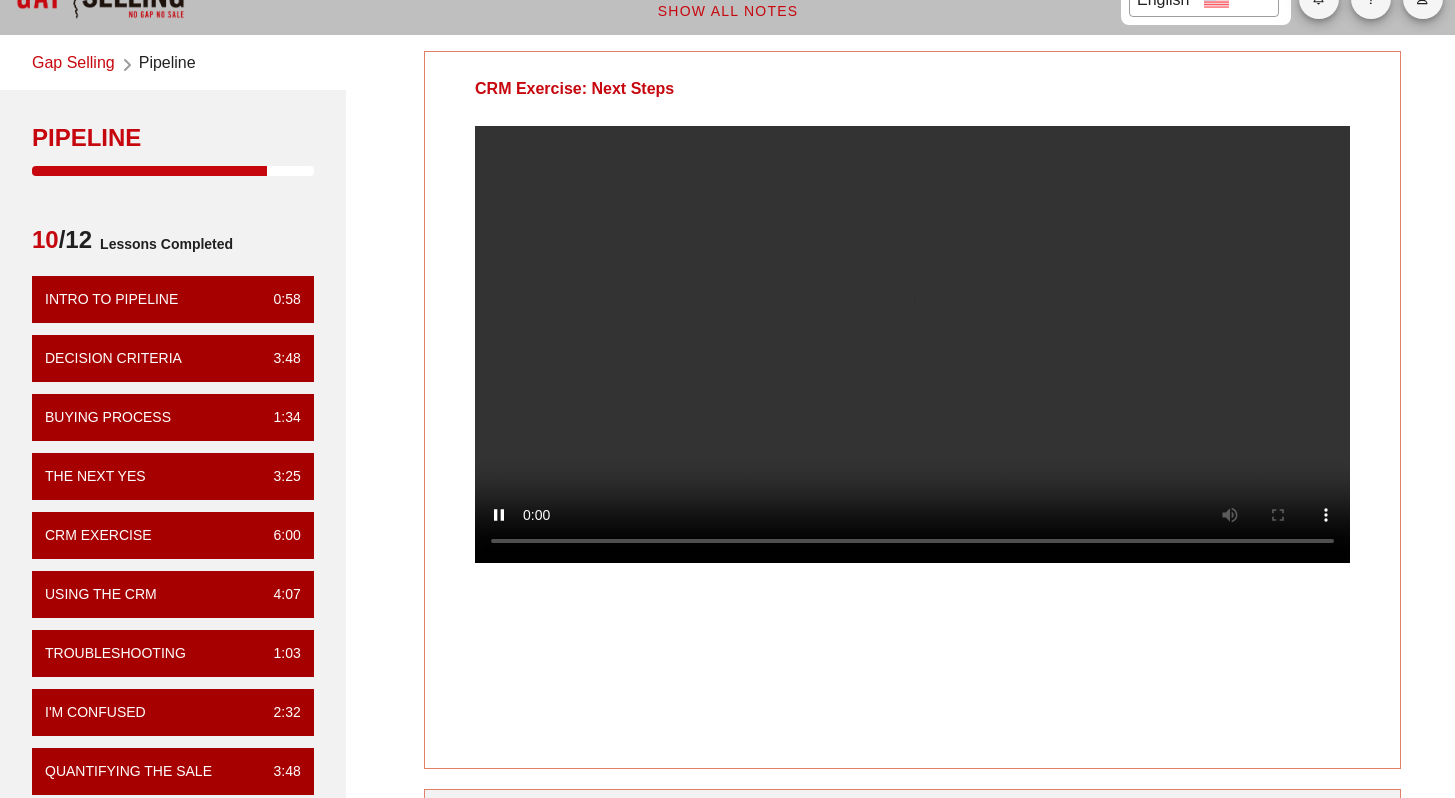 scroll, scrollTop: 0, scrollLeft: 0, axis: both 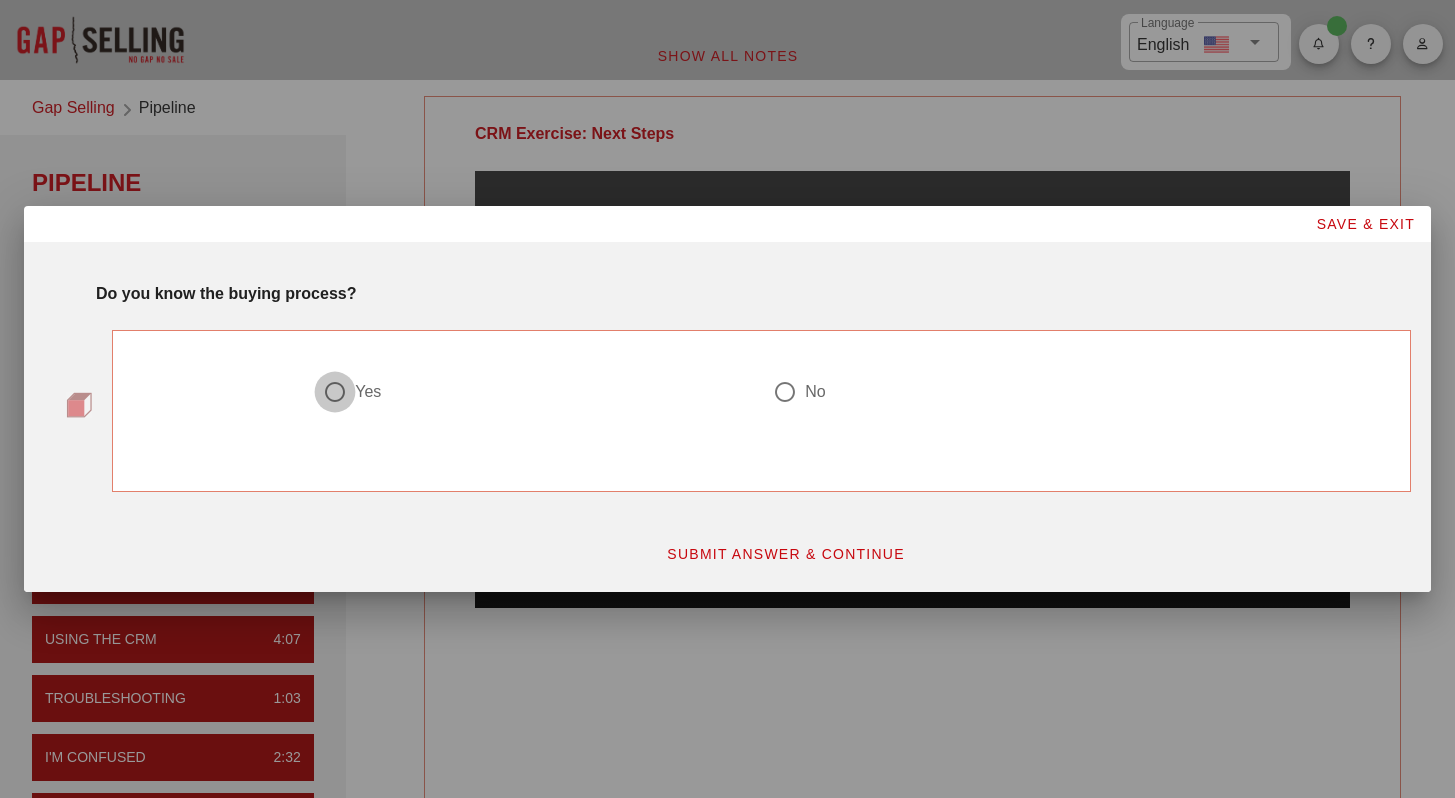 click at bounding box center [335, 392] 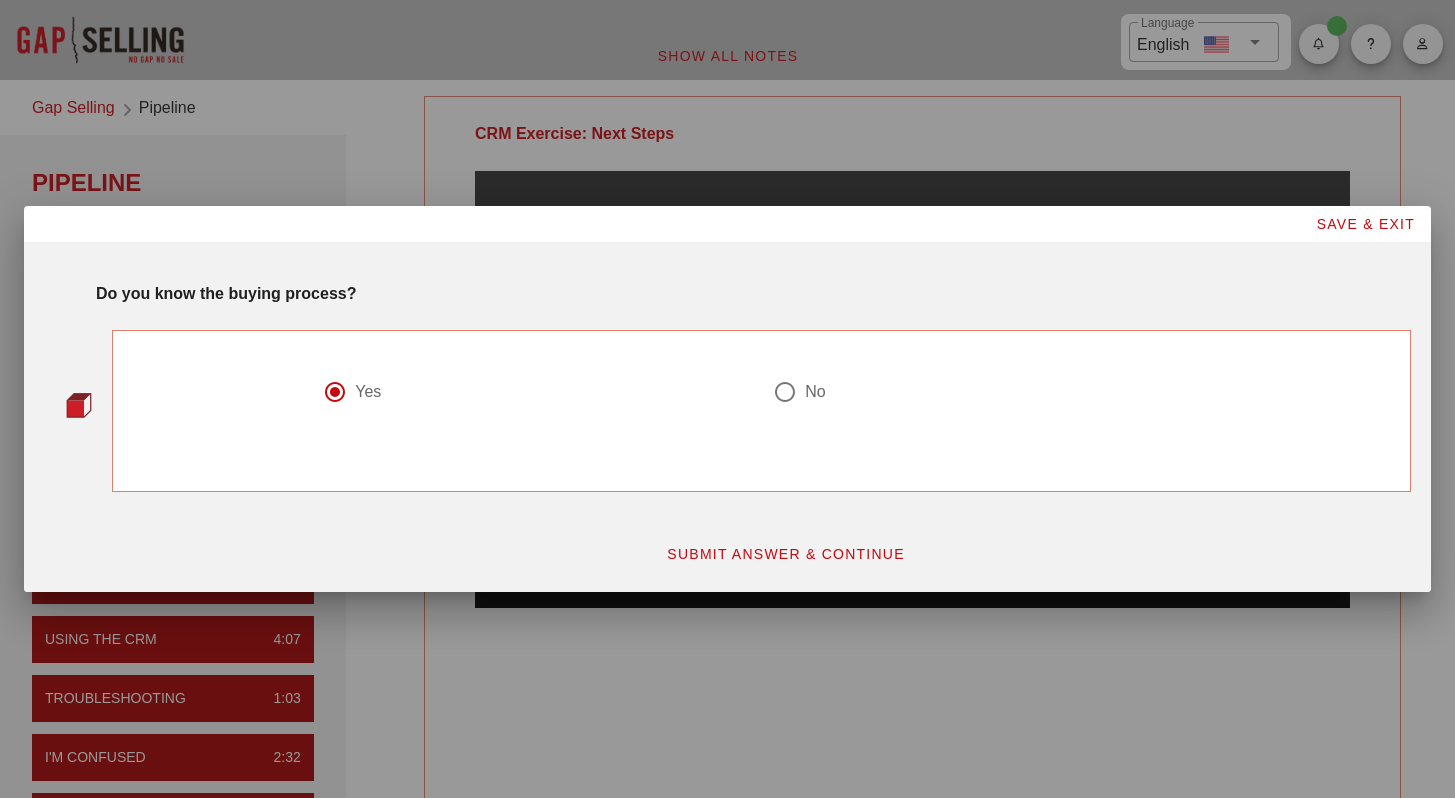 click on "SUBMIT ANSWER & CONTINUE" at bounding box center [785, 554] 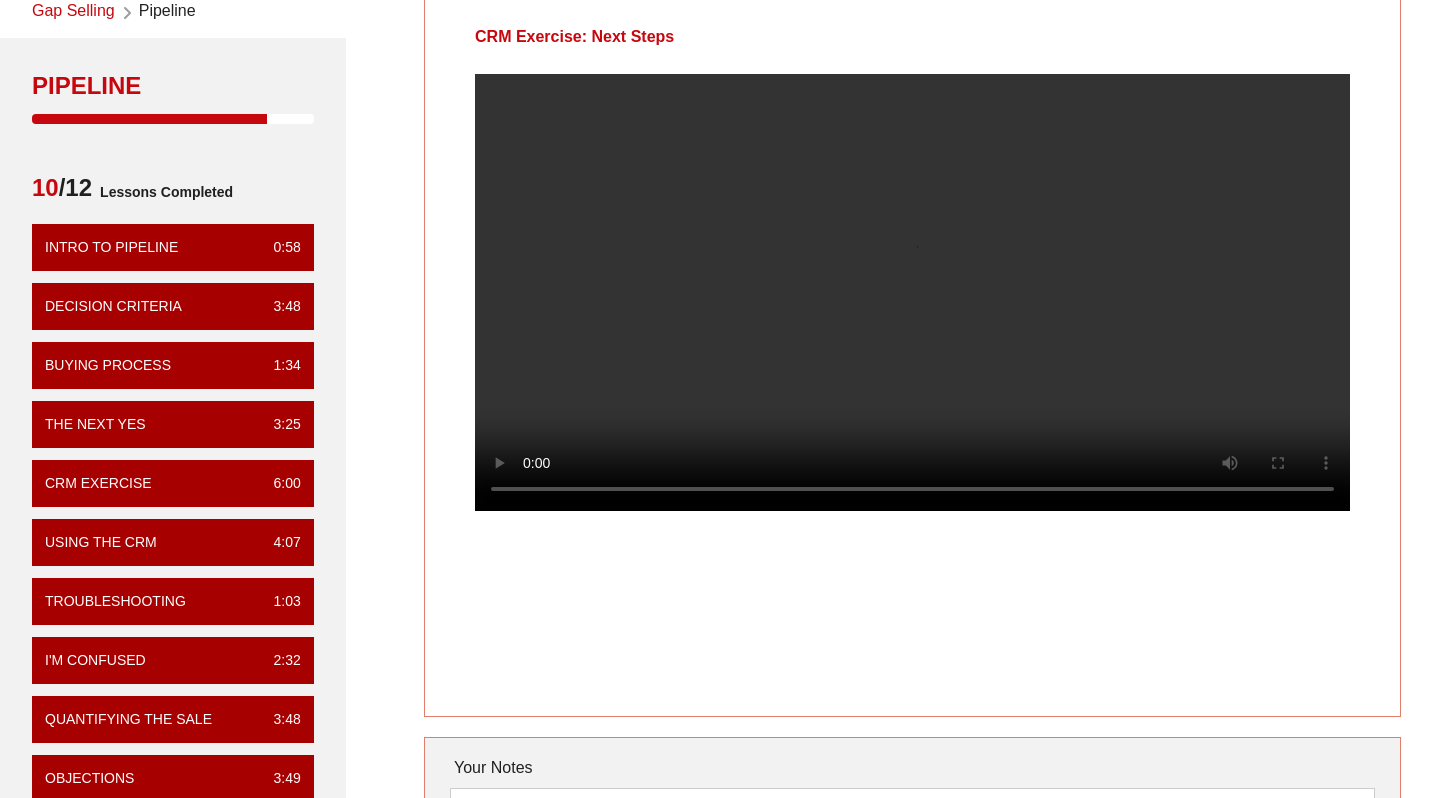 scroll, scrollTop: 0, scrollLeft: 0, axis: both 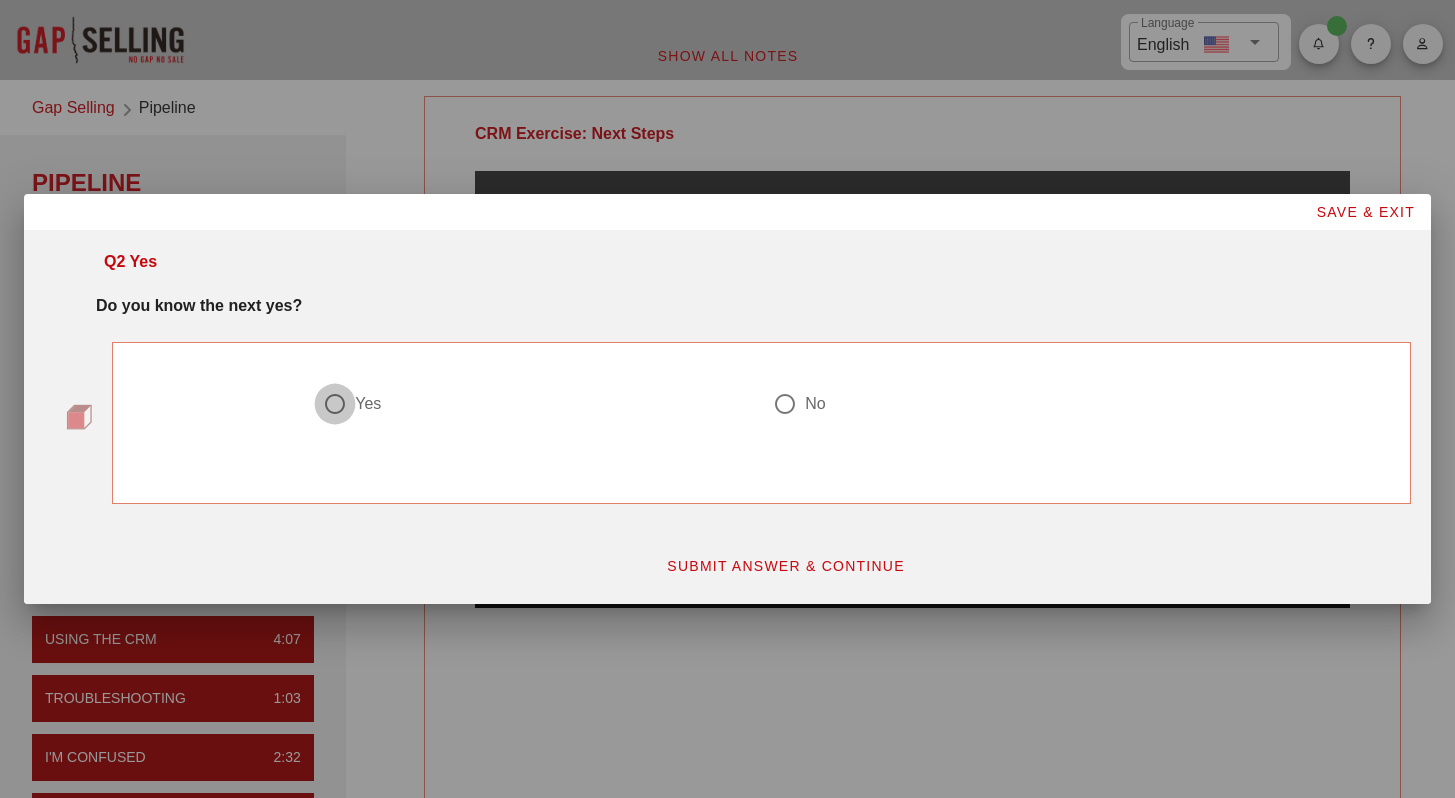 click at bounding box center (335, 404) 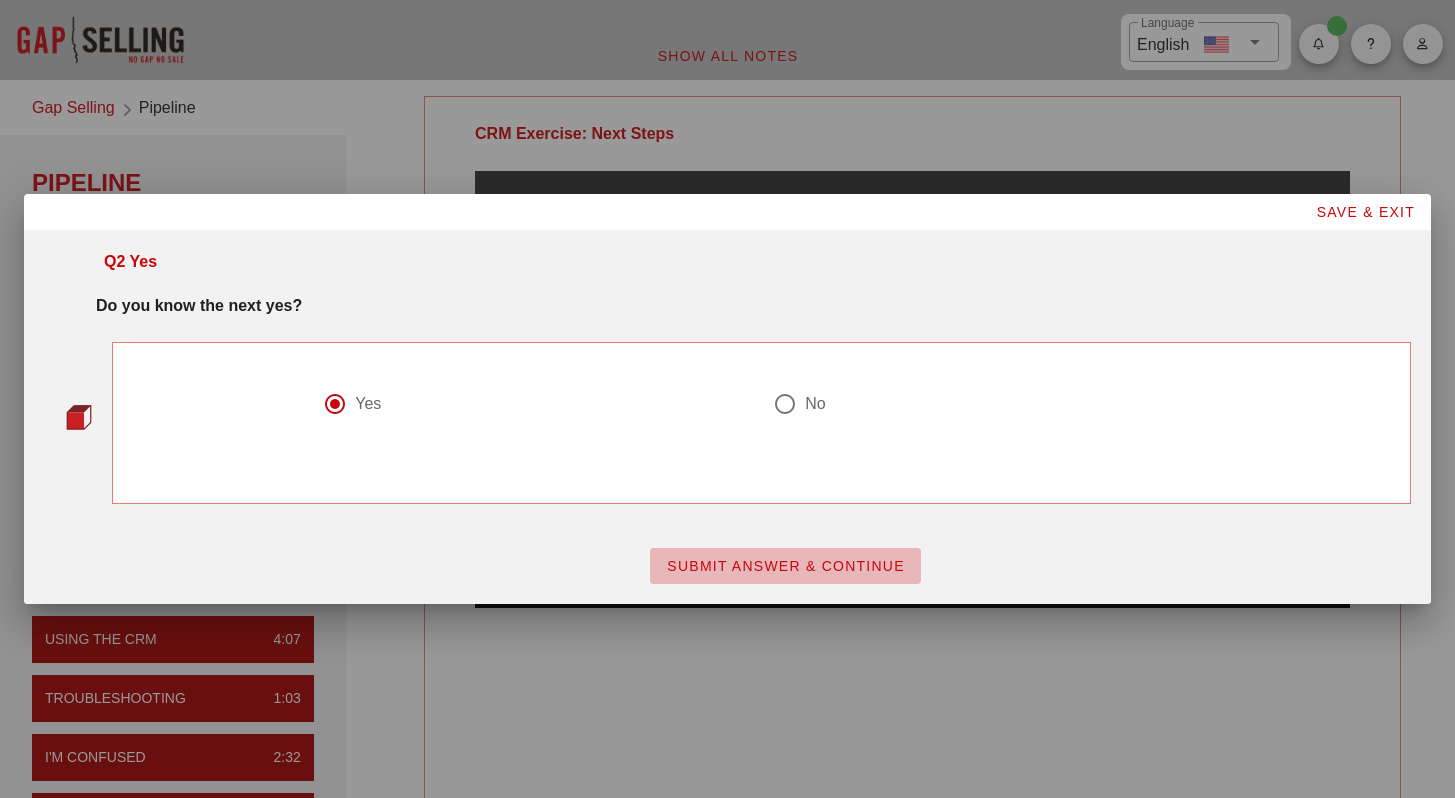 click on "SUBMIT ANSWER & CONTINUE" at bounding box center [785, 566] 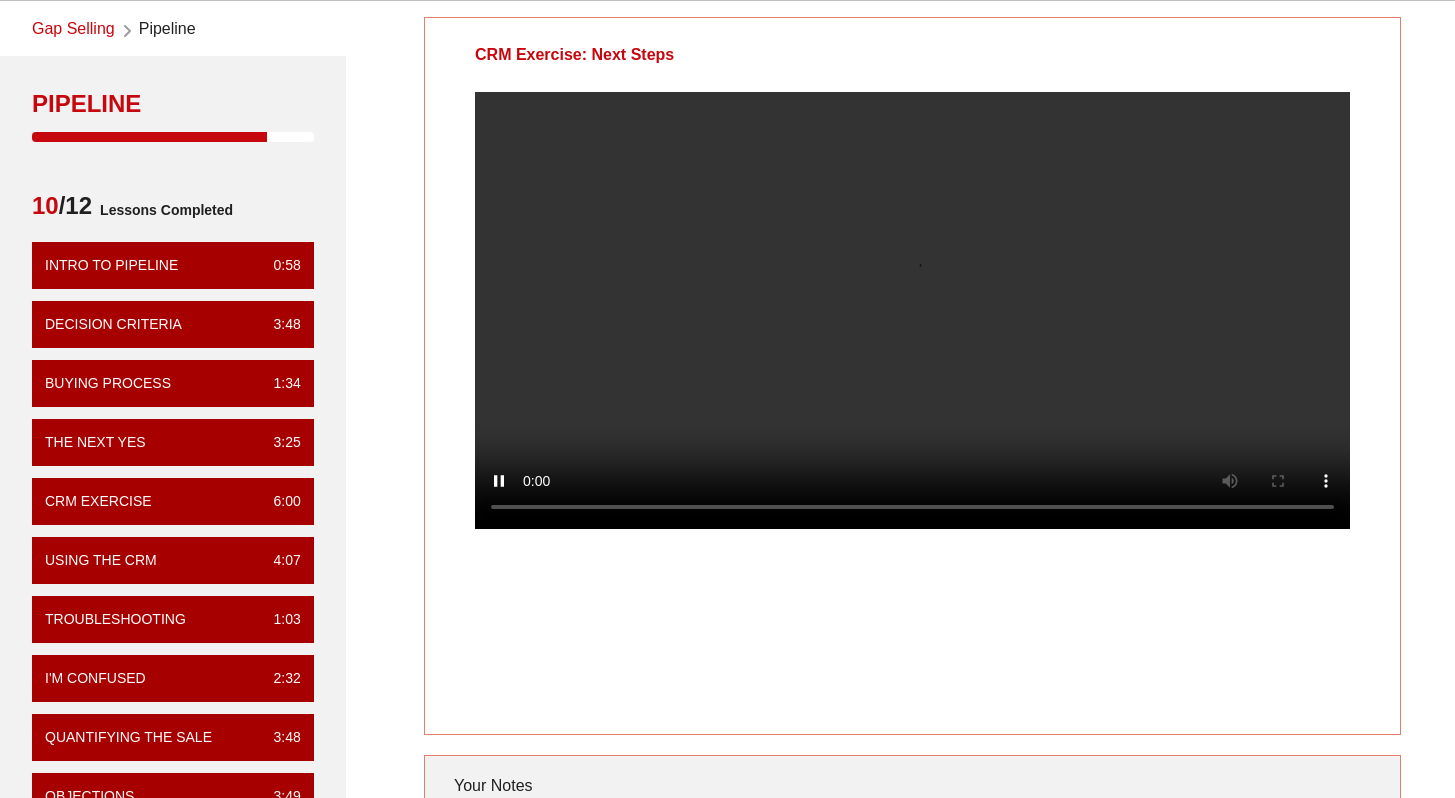 scroll, scrollTop: 75, scrollLeft: 0, axis: vertical 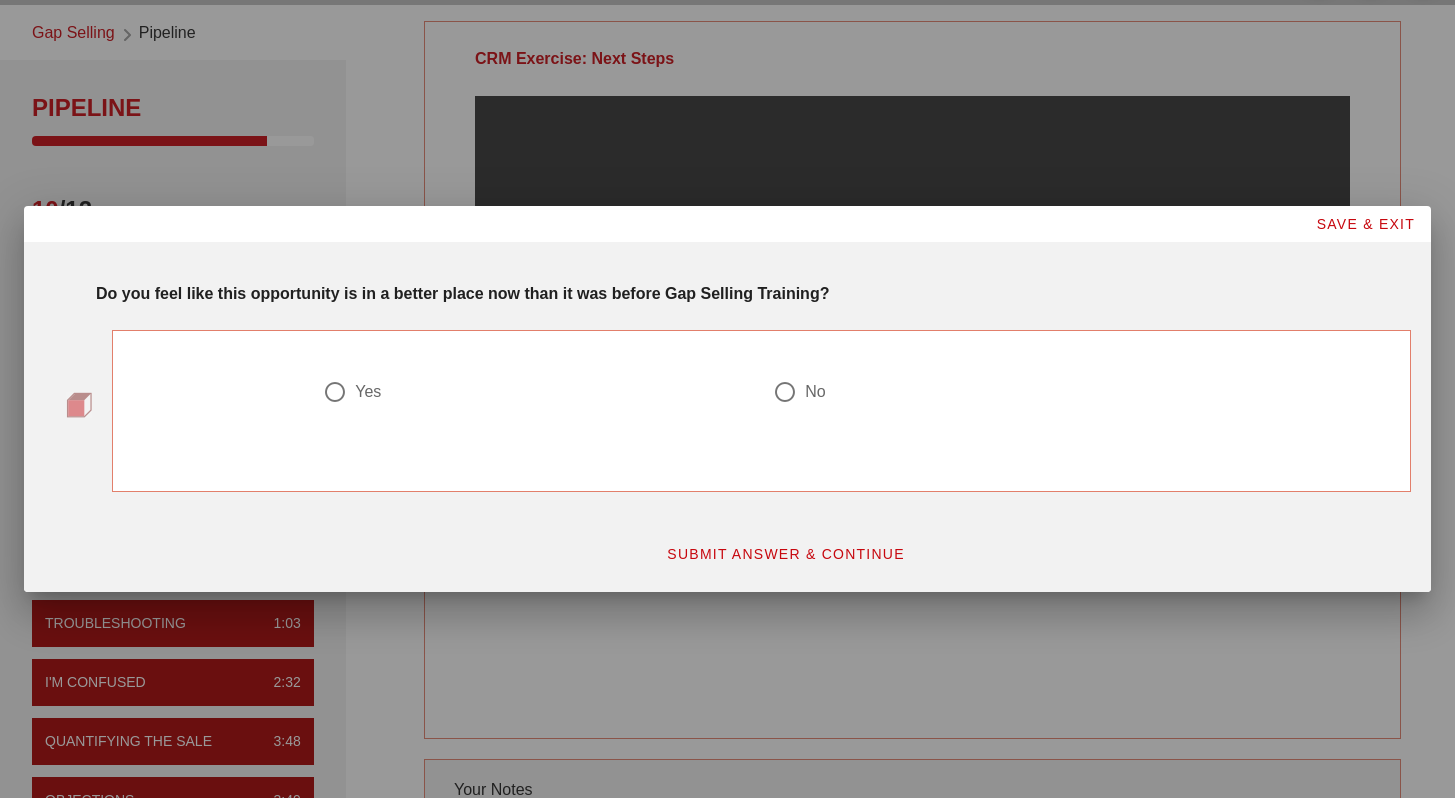 click on "Yes" at bounding box center (536, 404) 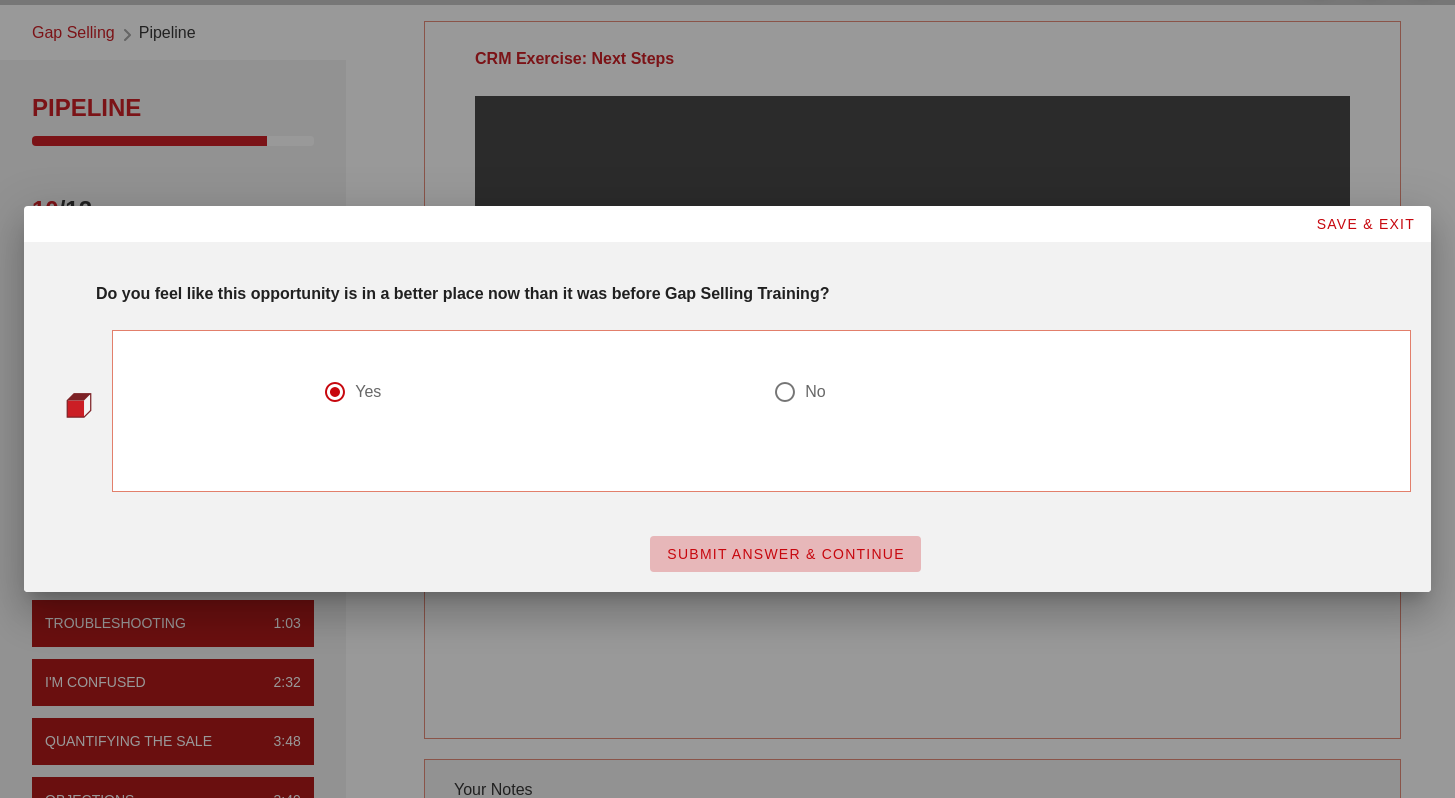 click on "SUBMIT ANSWER & CONTINUE" at bounding box center (785, 554) 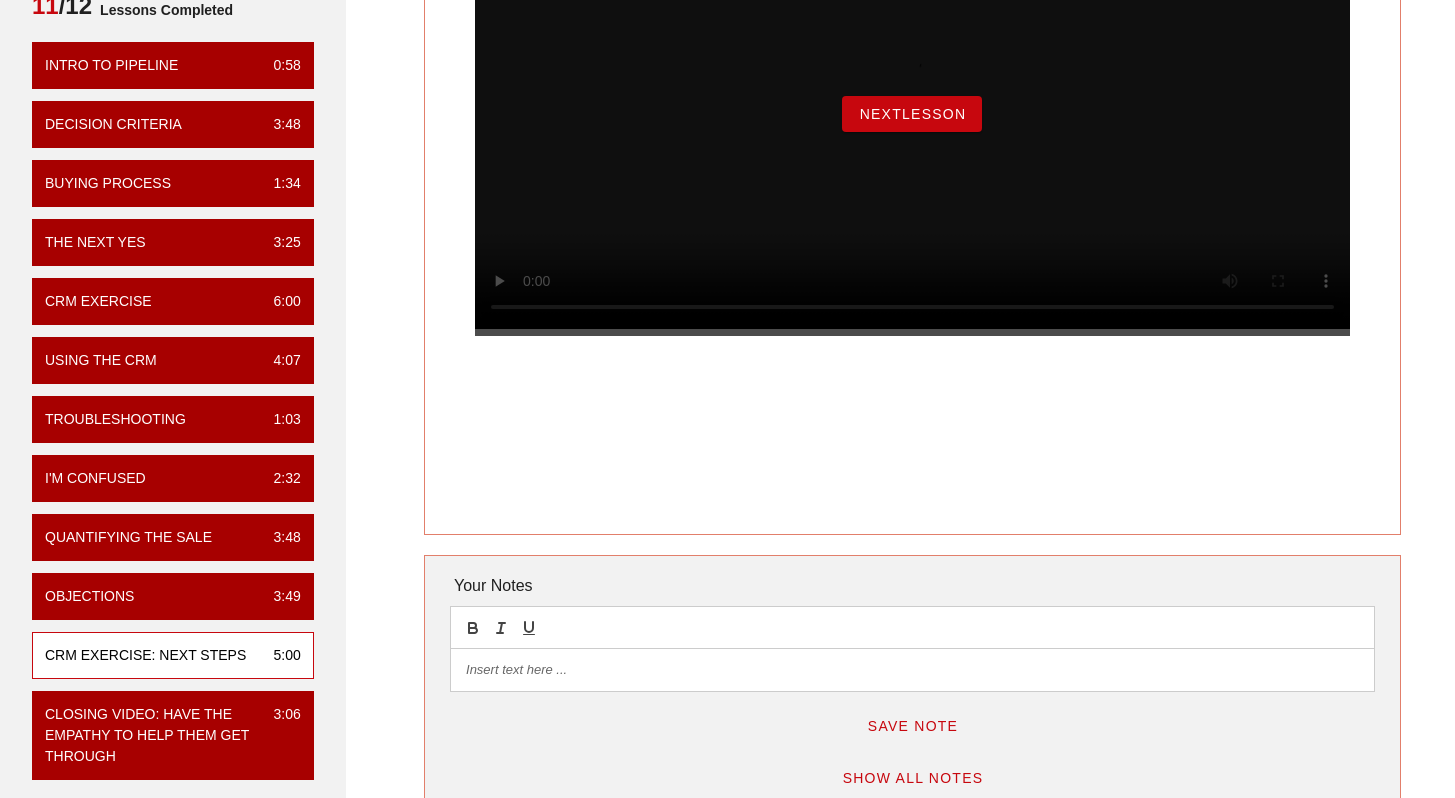 scroll, scrollTop: 36, scrollLeft: 0, axis: vertical 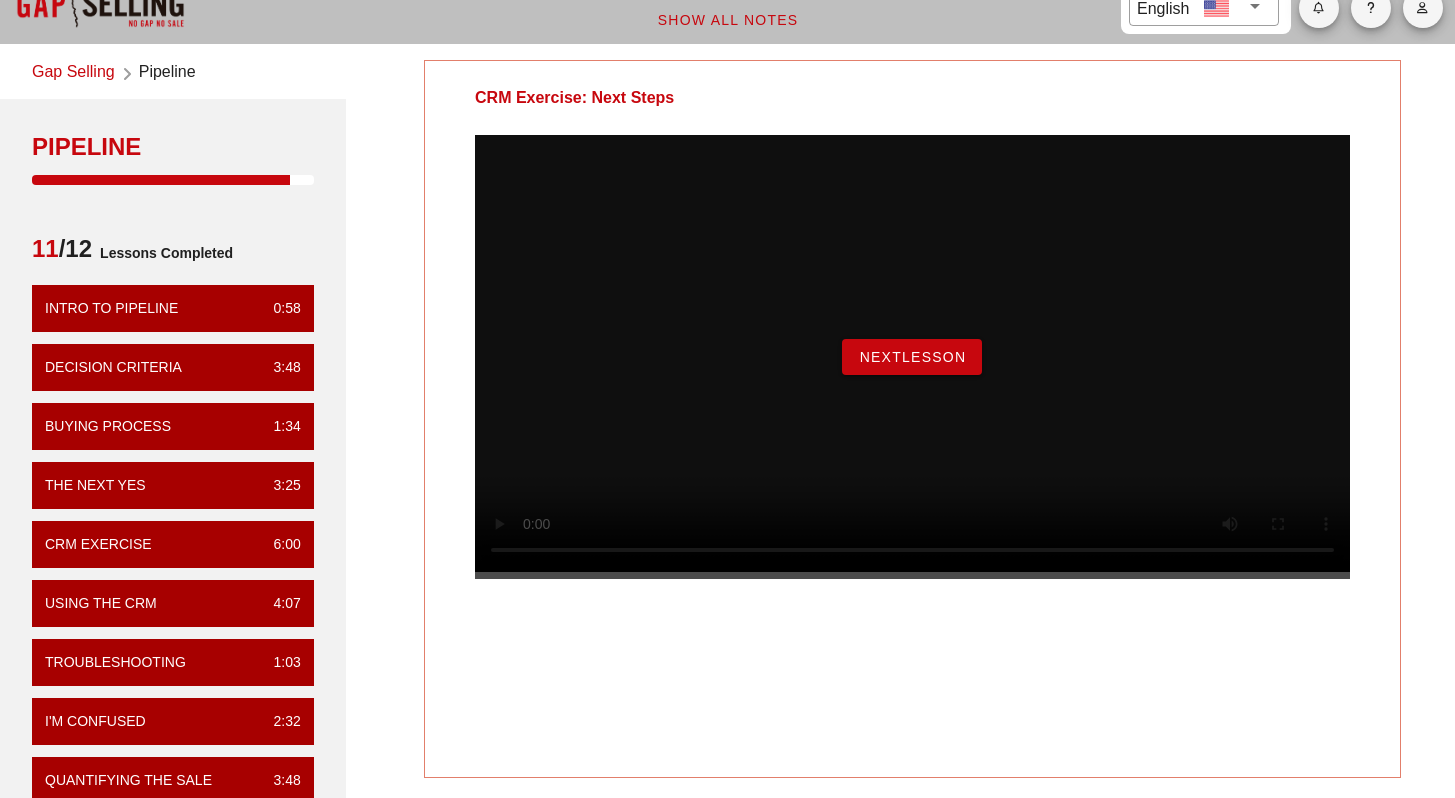 click on "NextLesson" at bounding box center [912, 357] 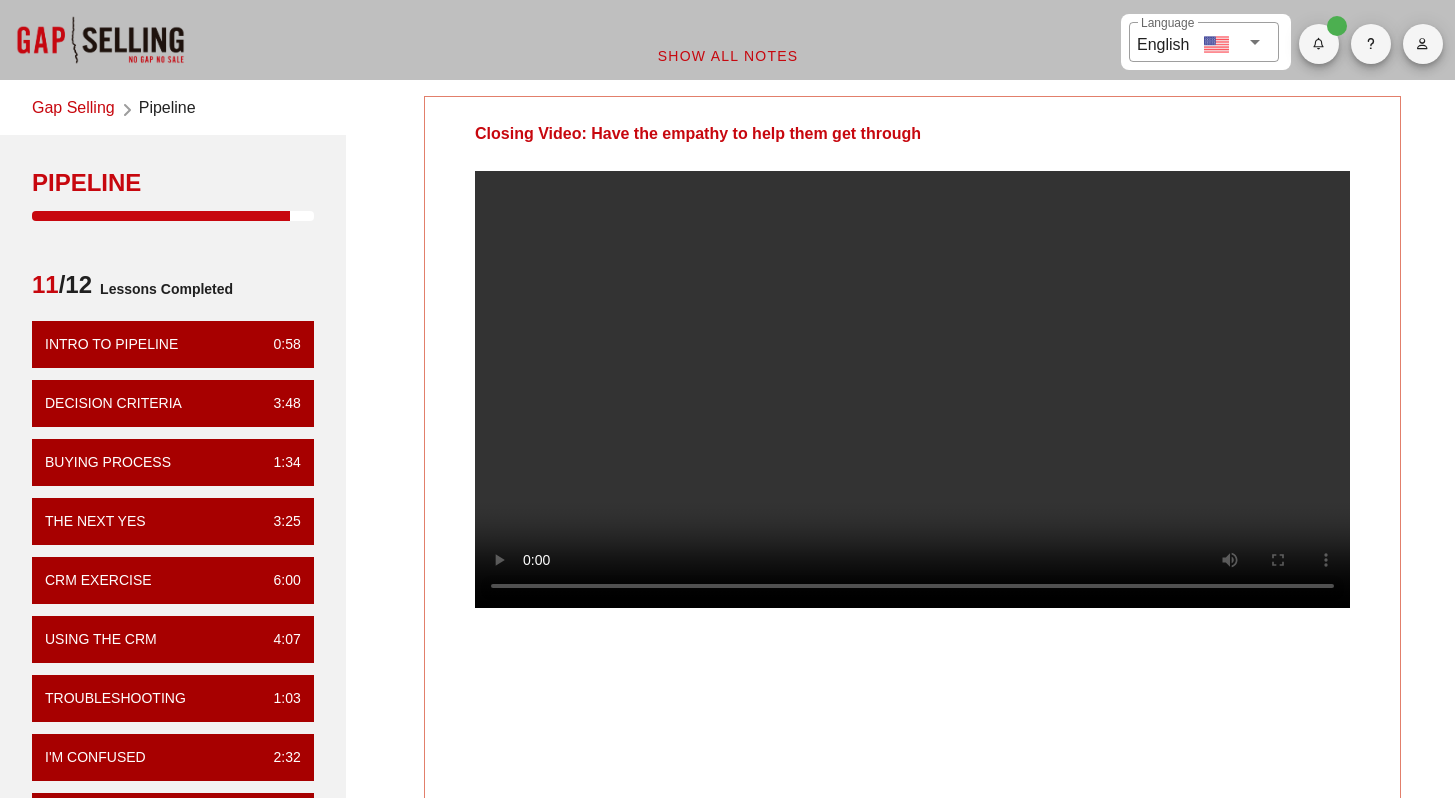 click at bounding box center (912, 389) 